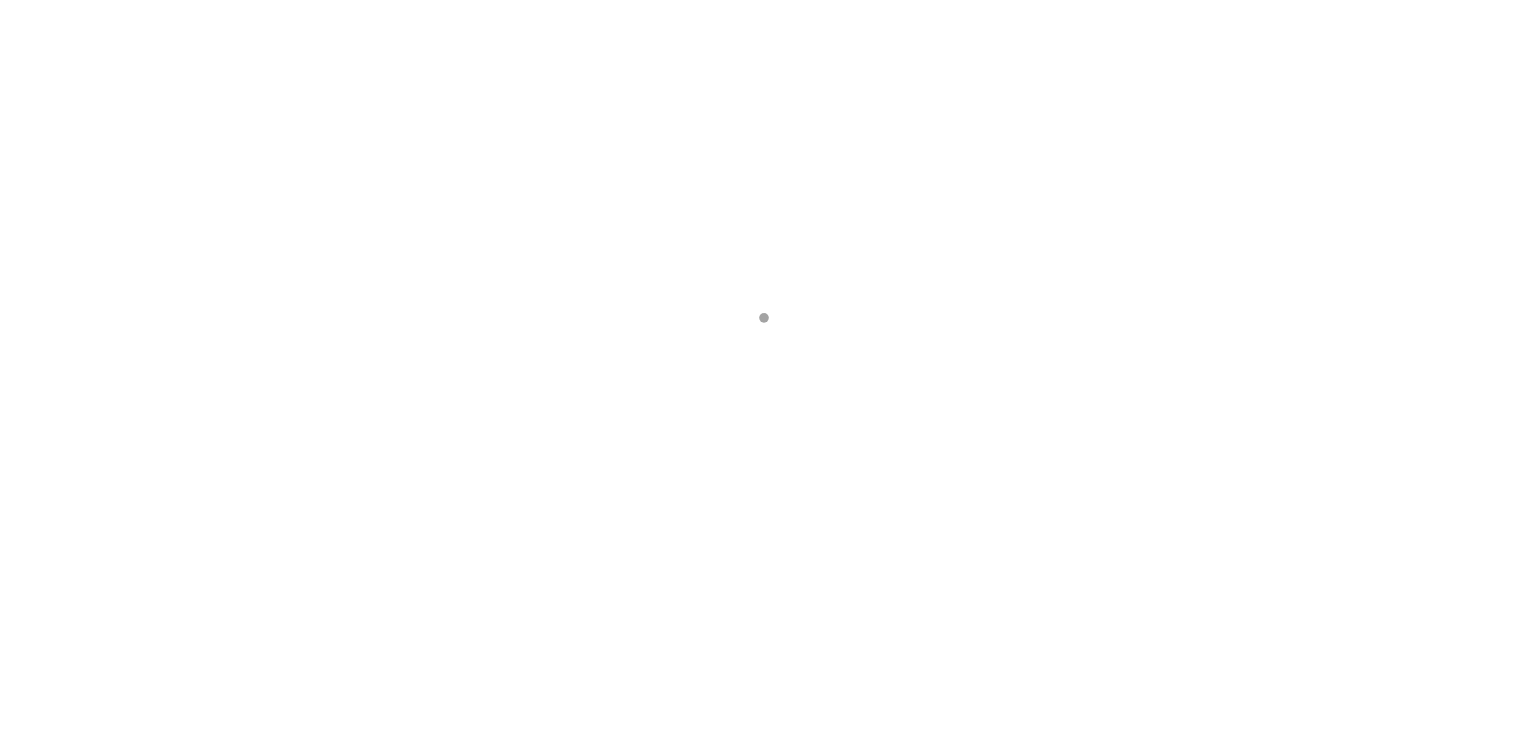 scroll, scrollTop: 0, scrollLeft: 0, axis: both 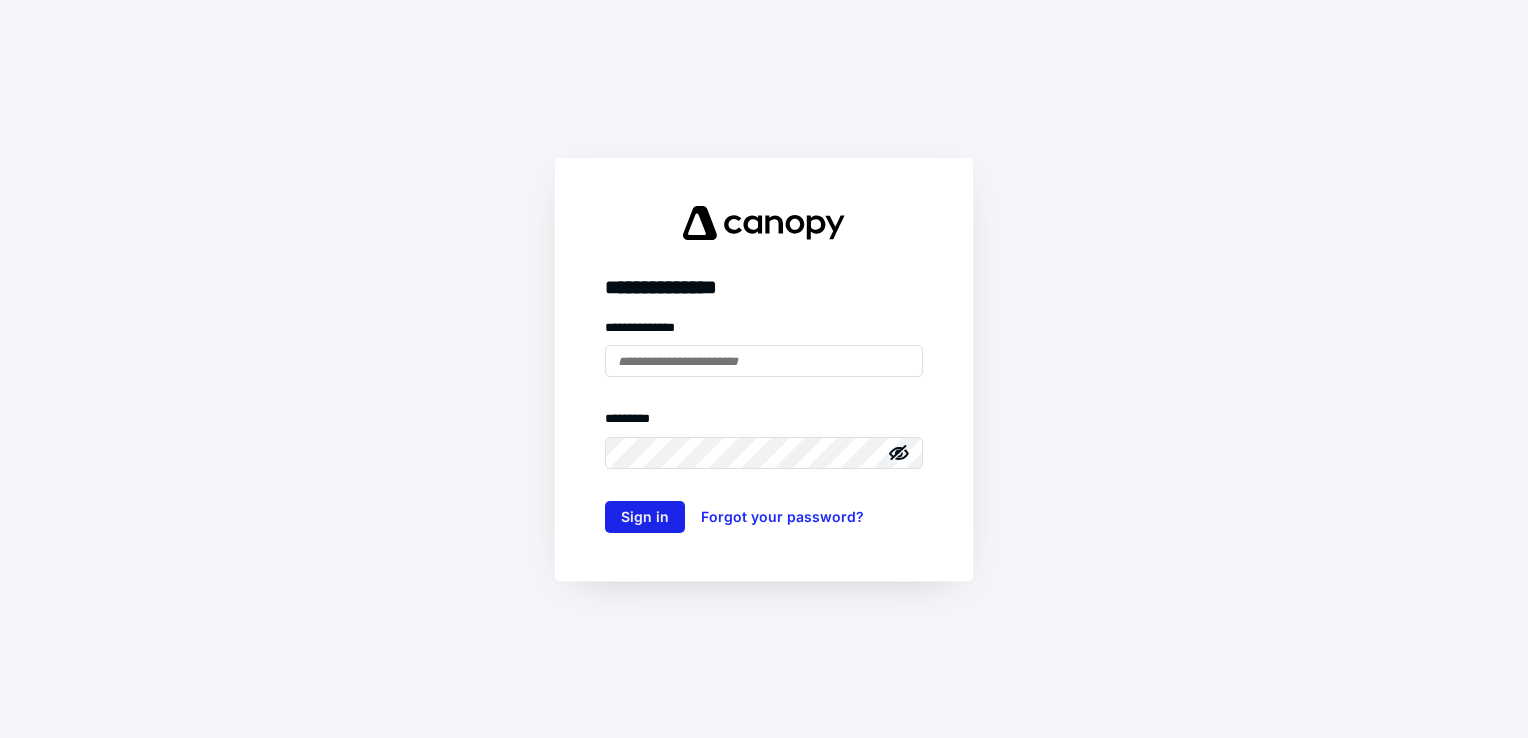 type on "**********" 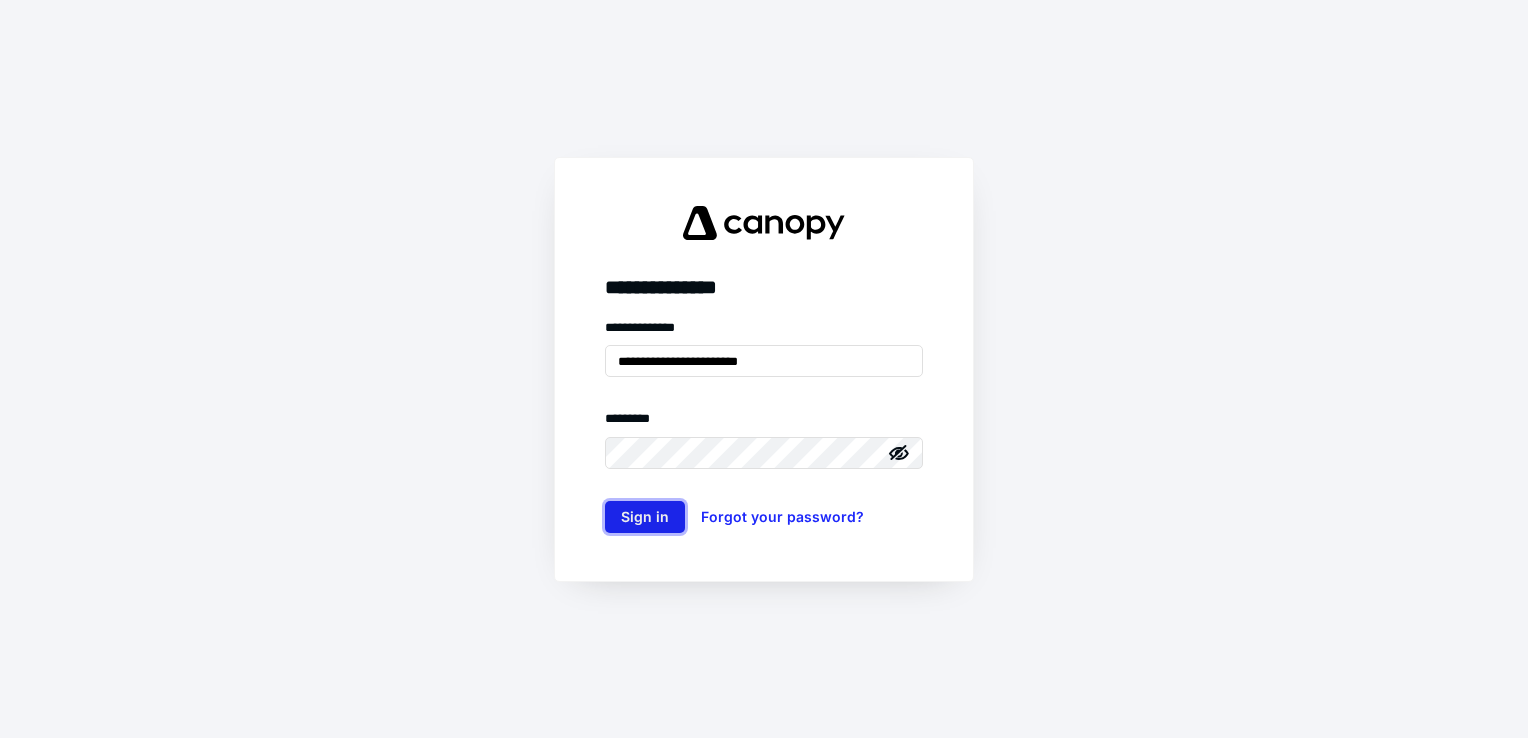 click on "Sign in" at bounding box center [645, 517] 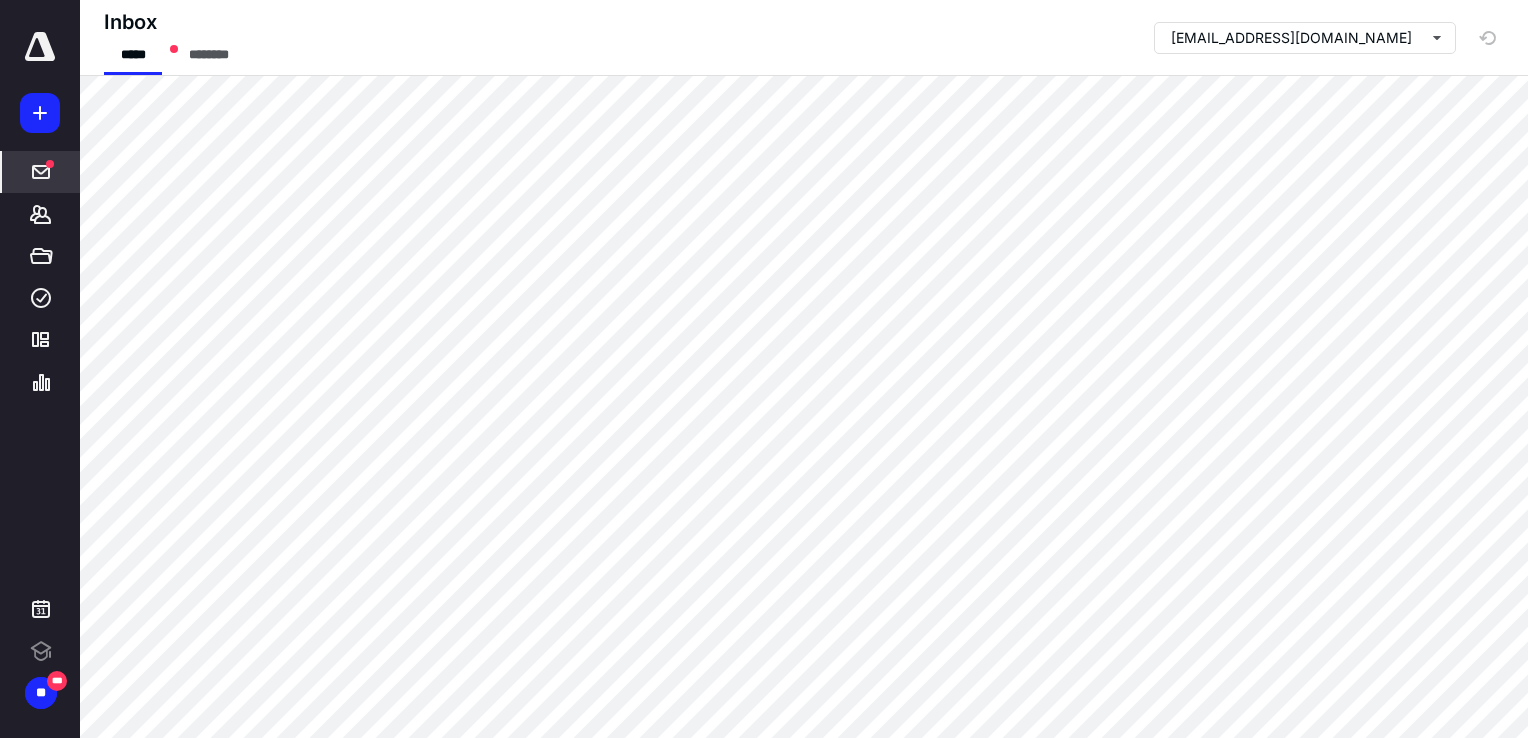 scroll, scrollTop: 0, scrollLeft: 0, axis: both 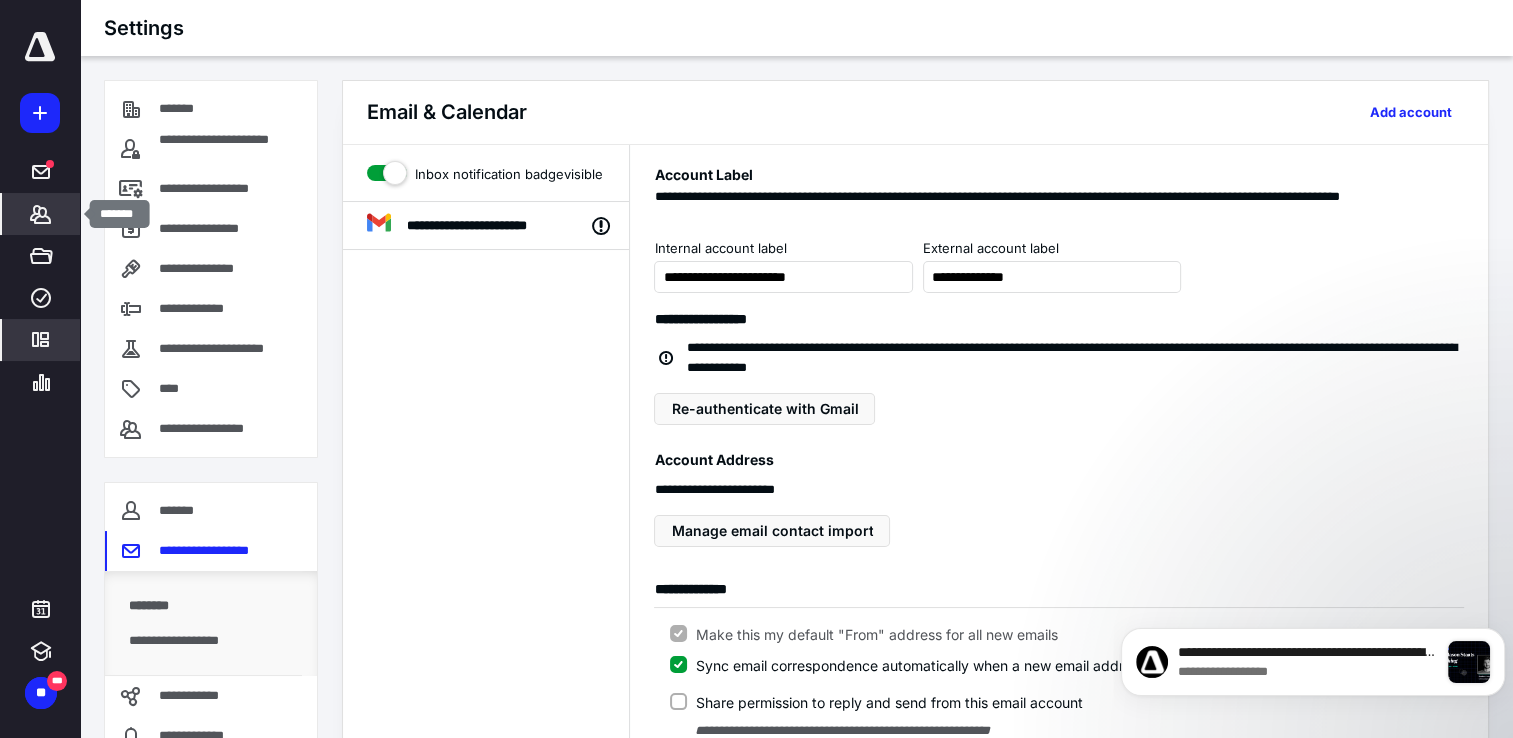 click 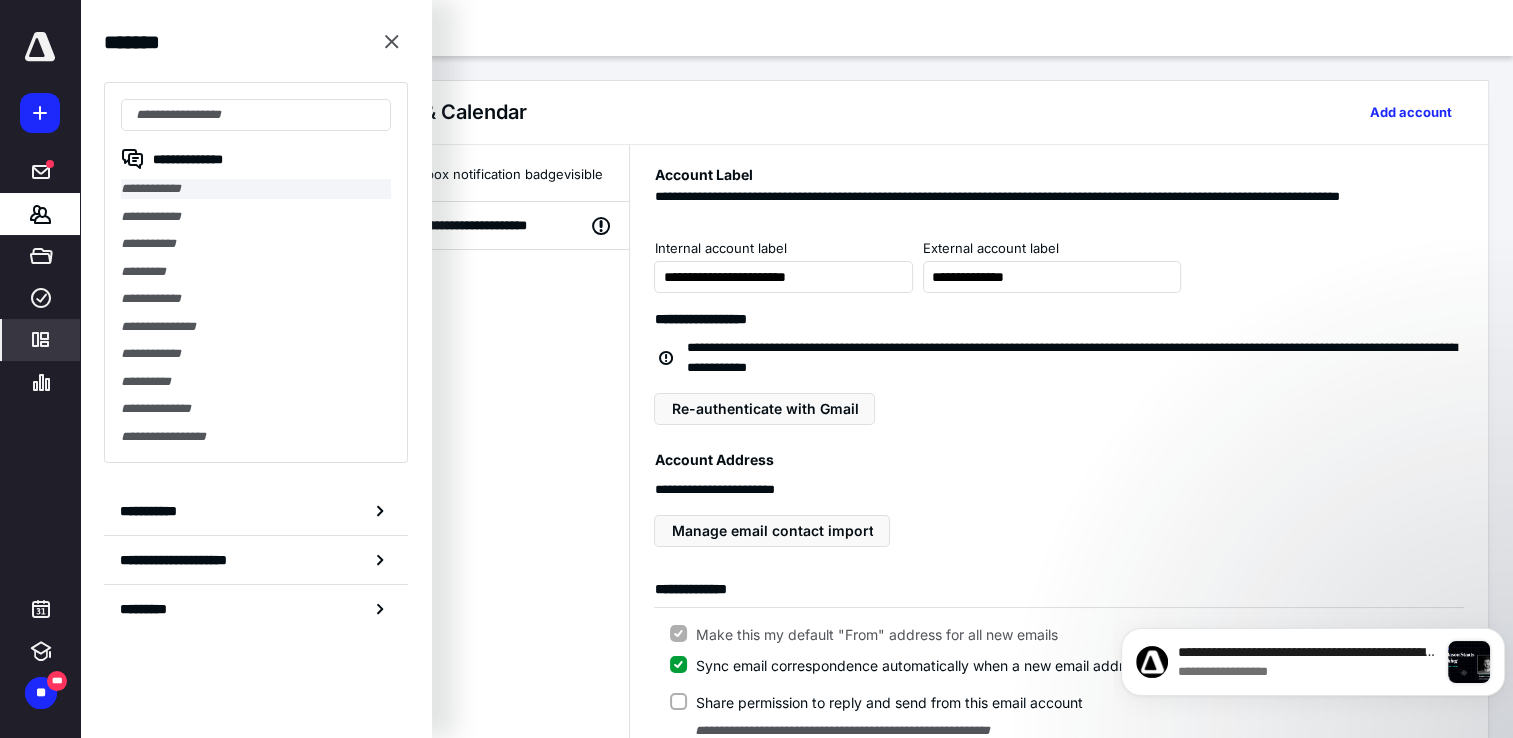 click on "**********" at bounding box center (256, 189) 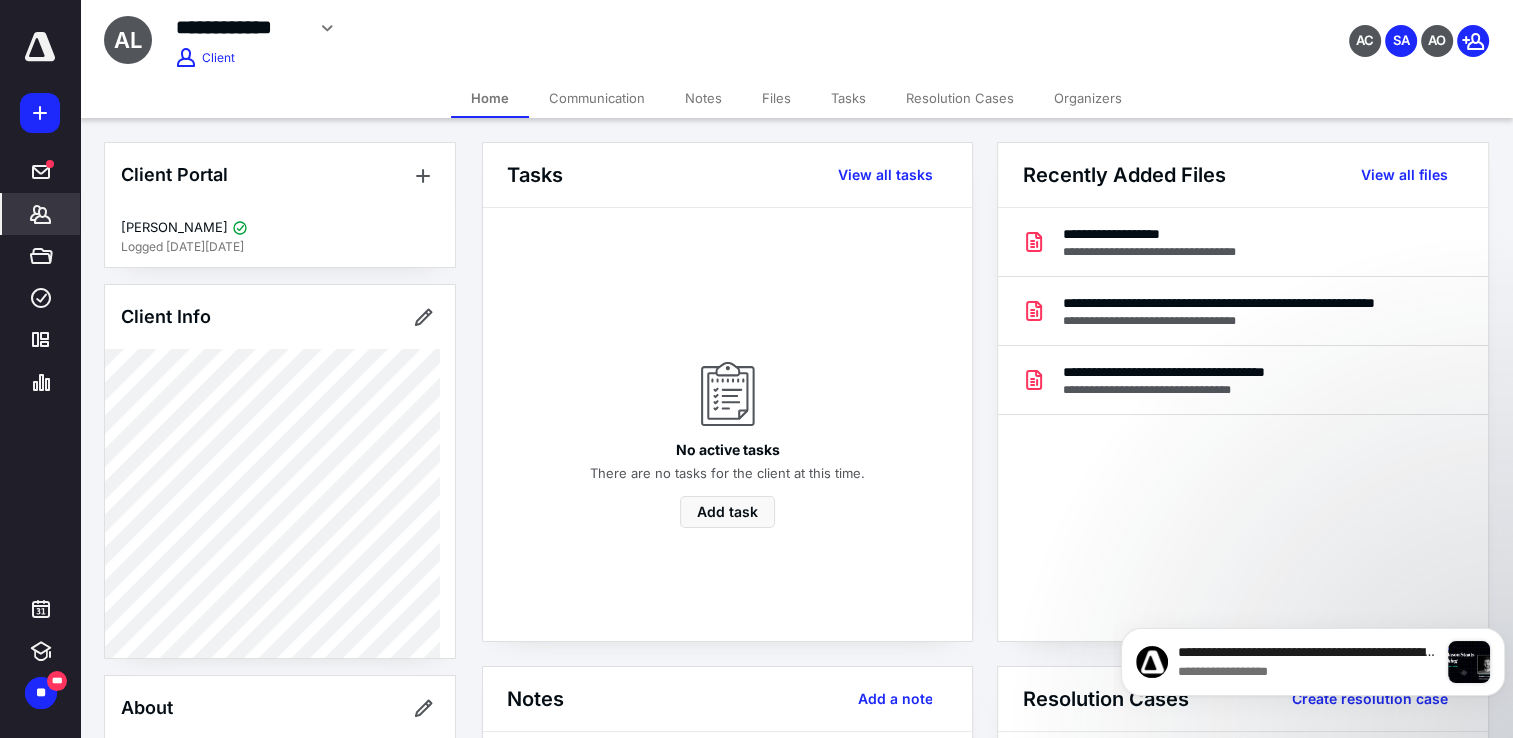 click at bounding box center (40, 47) 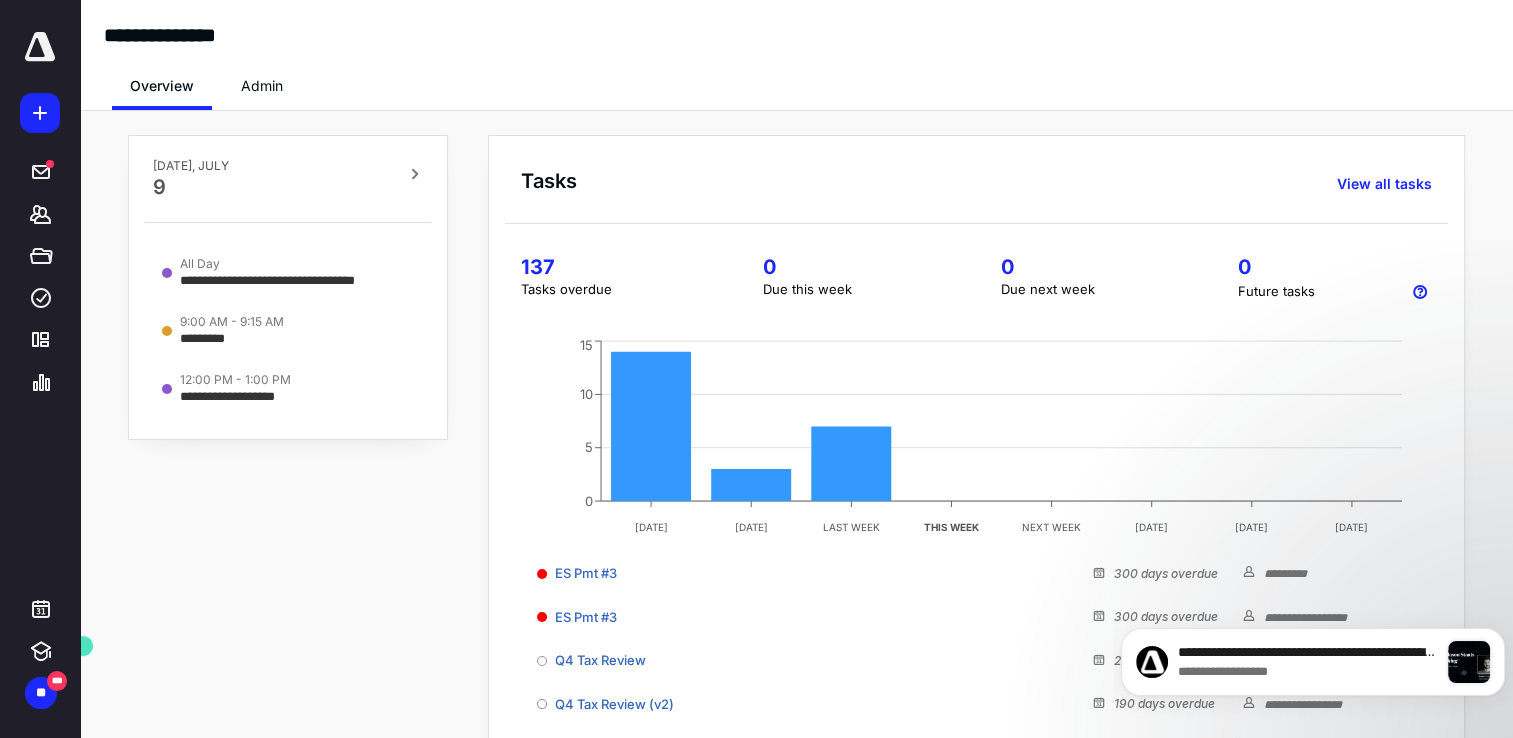 click on "**********" at bounding box center [288, 581] 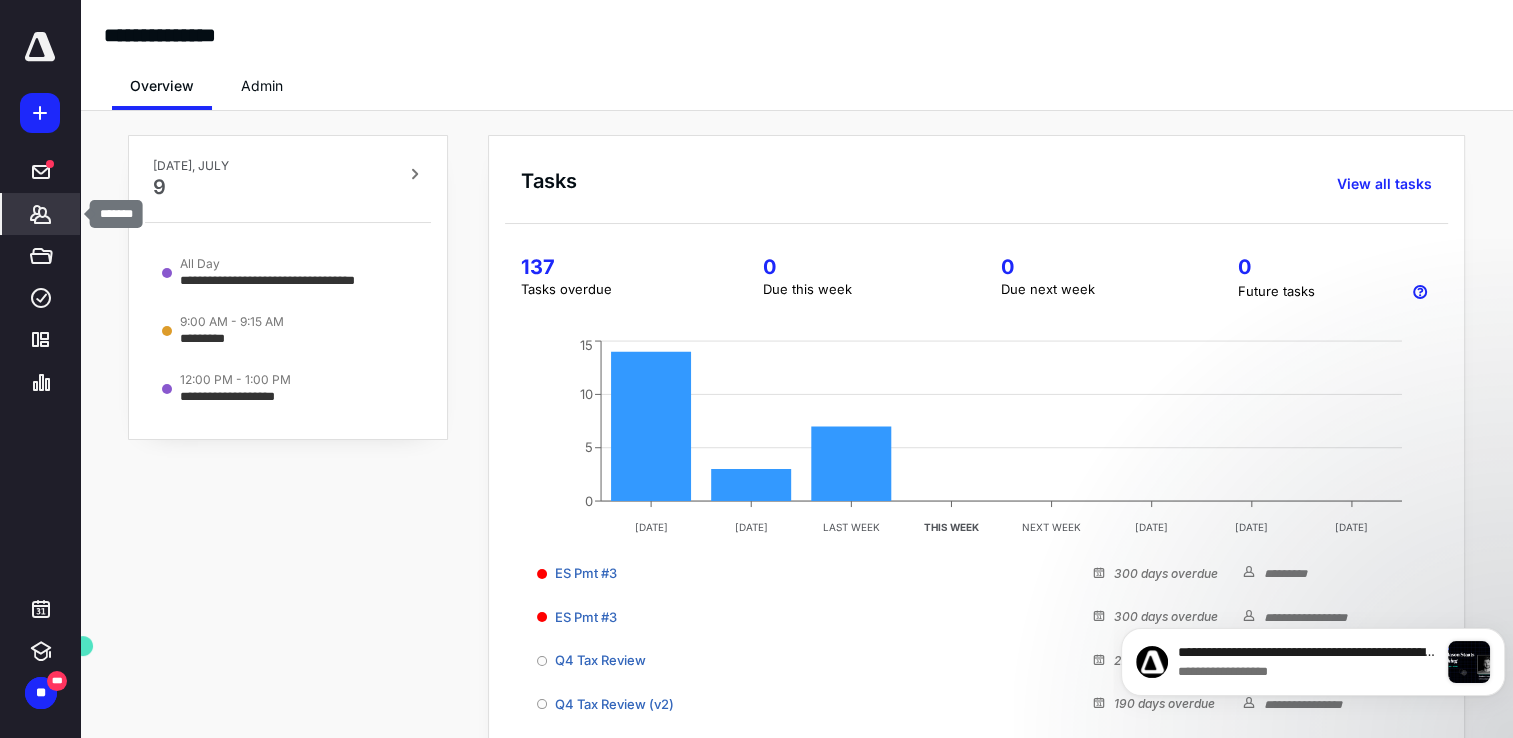 click 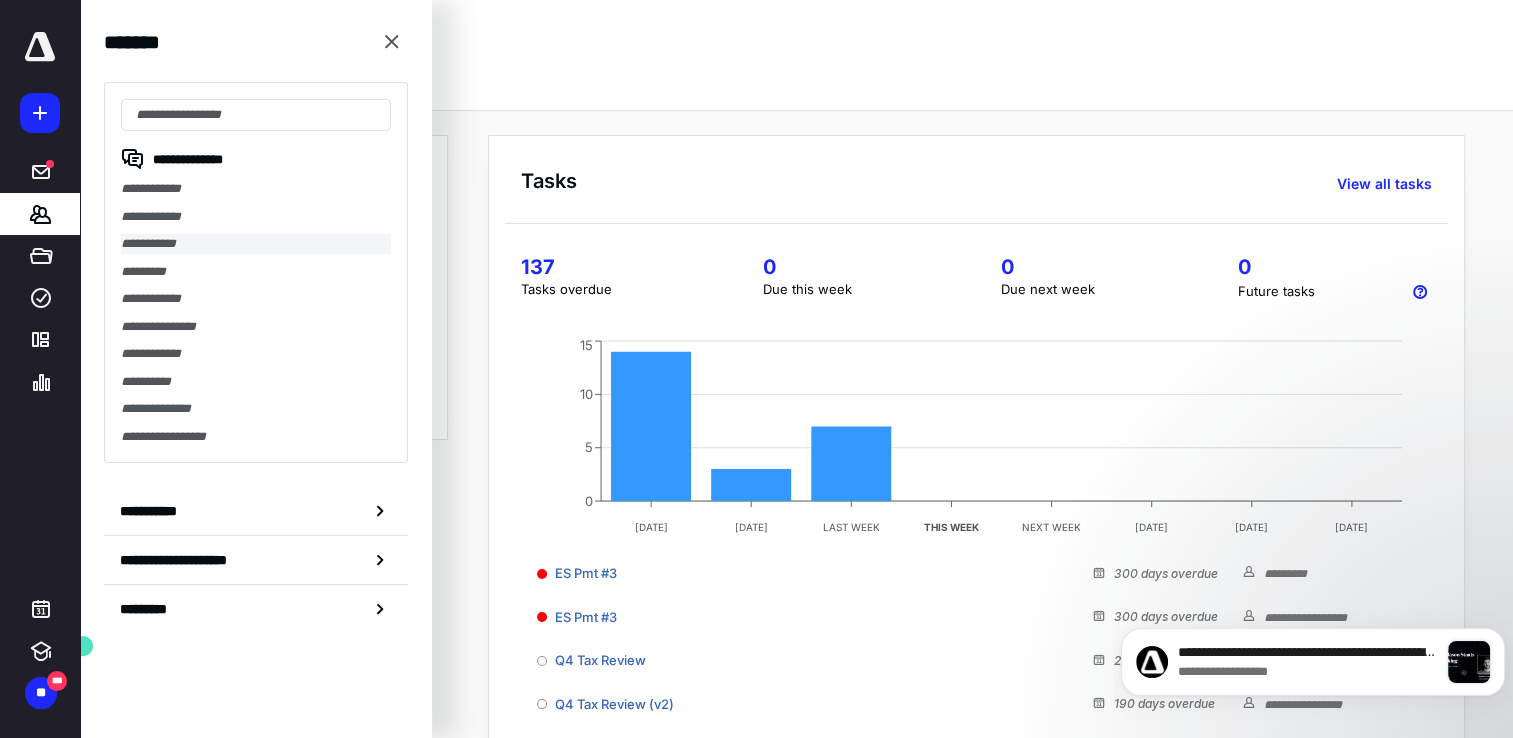 click on "**********" at bounding box center [256, 244] 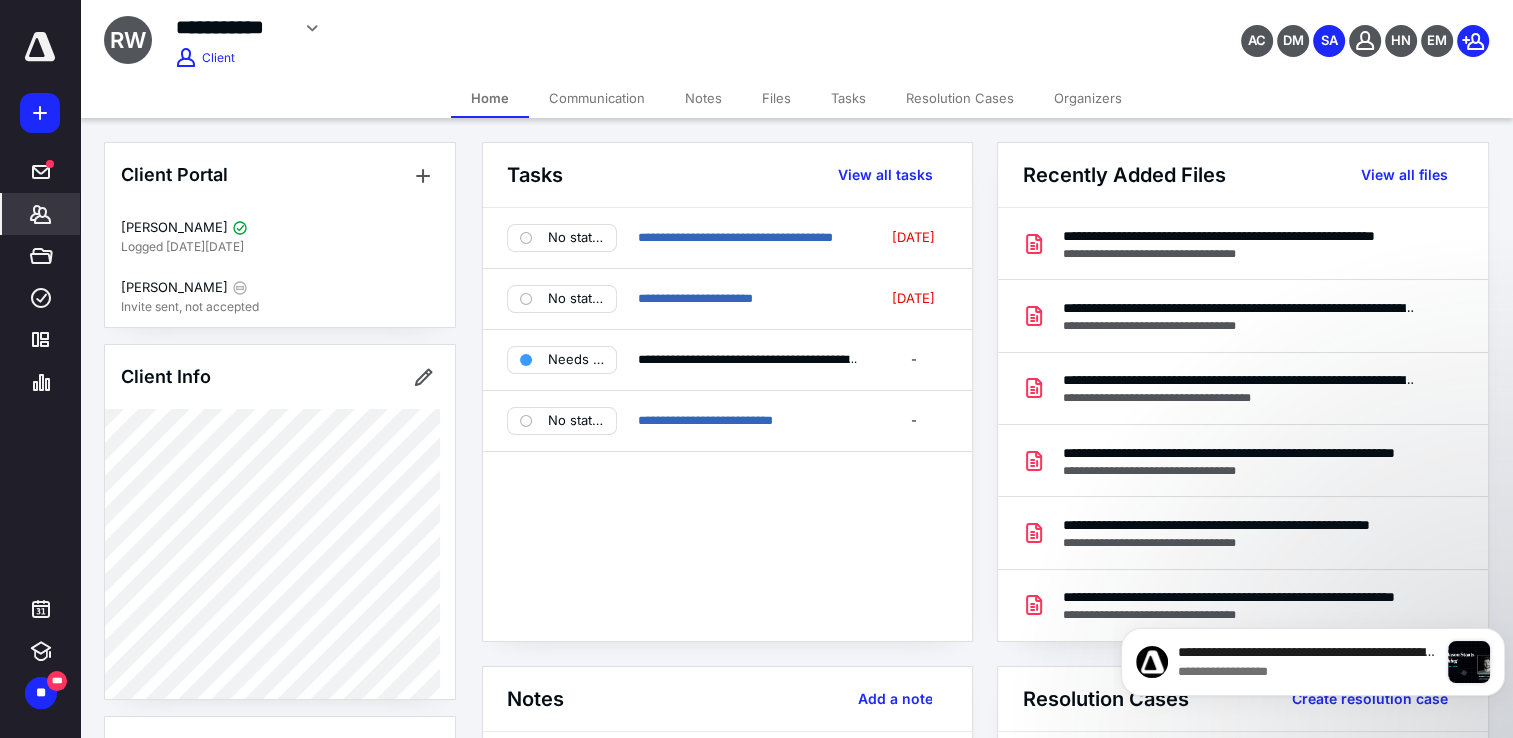 click on "Files" at bounding box center (776, 98) 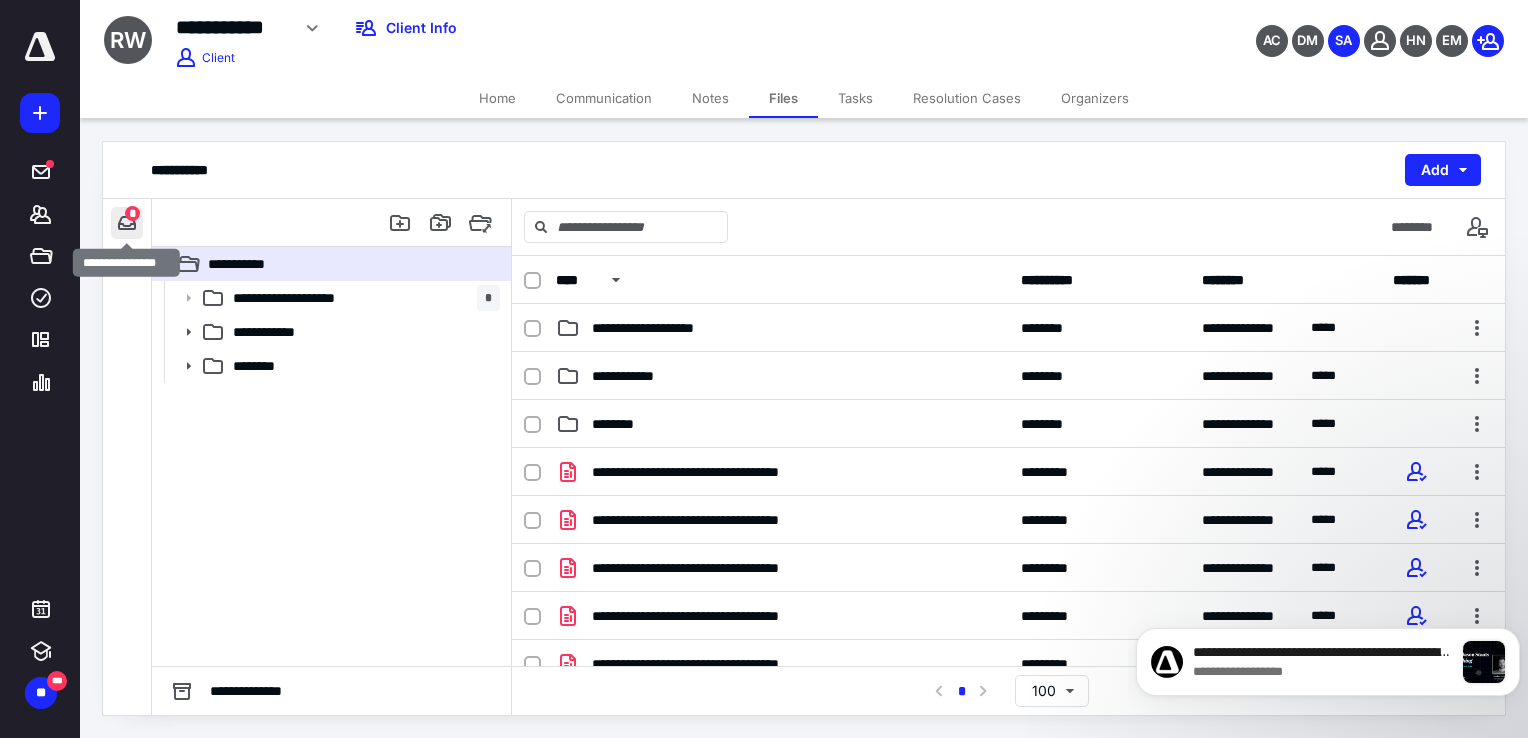click at bounding box center (127, 223) 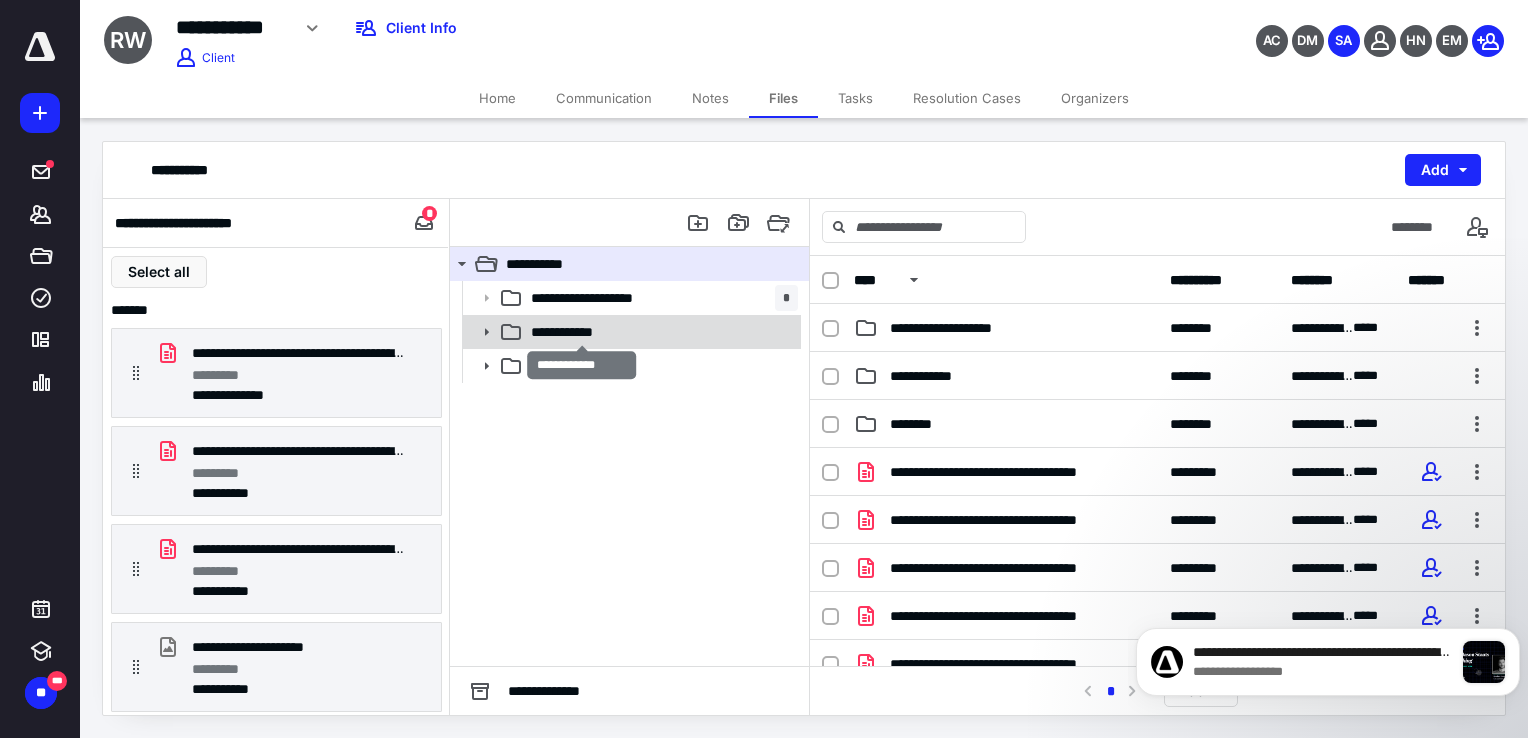 click on "**********" at bounding box center (582, 332) 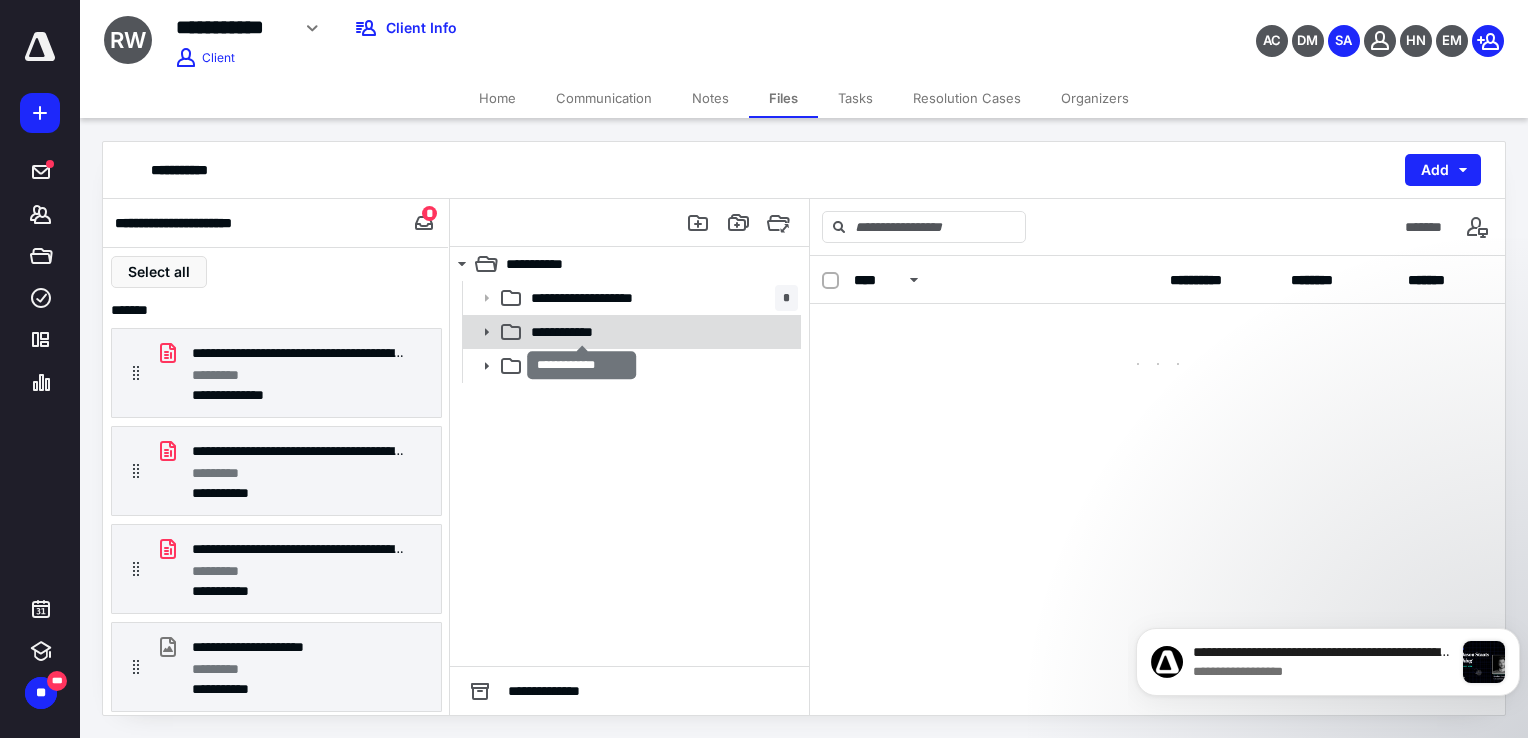 click on "**********" at bounding box center [582, 332] 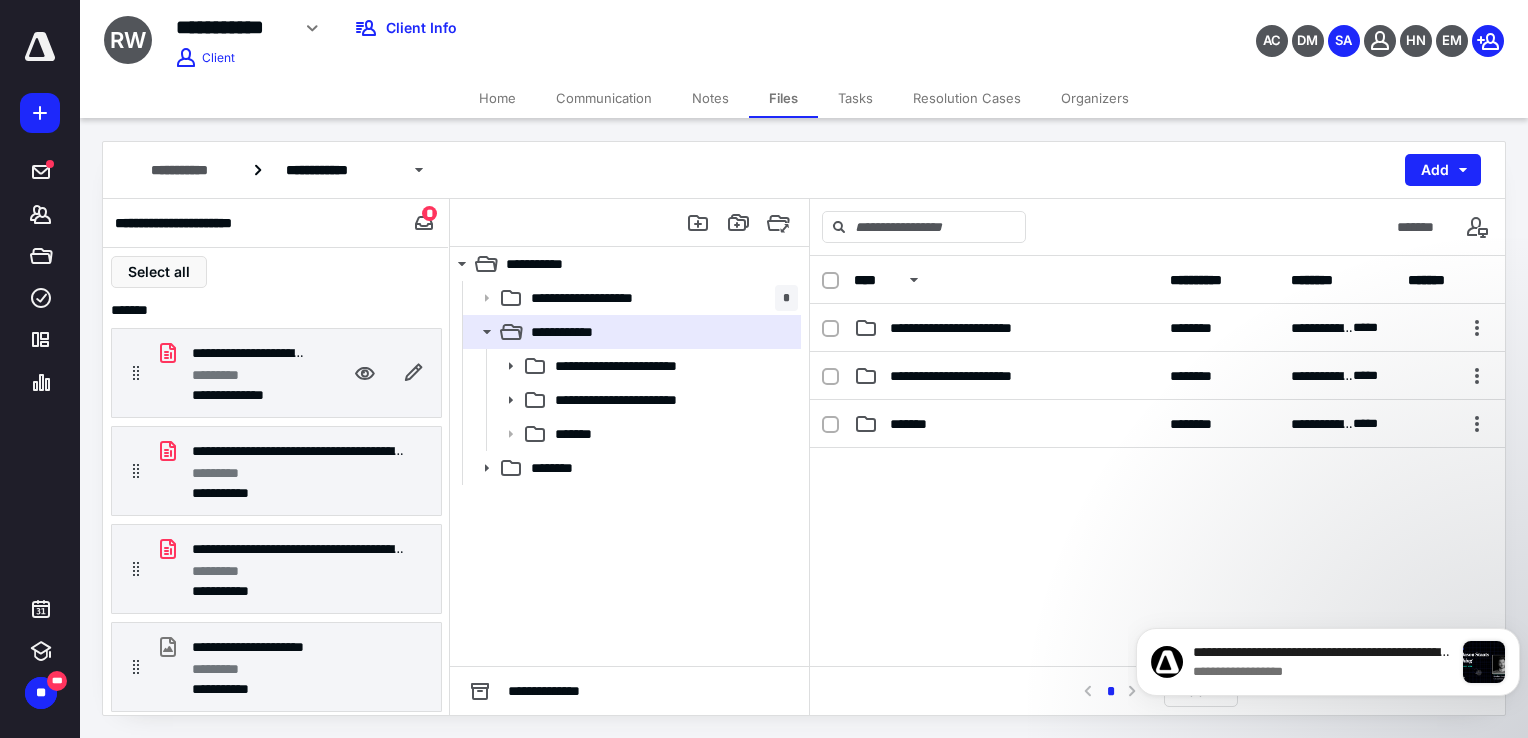 click on "*********" at bounding box center [248, 375] 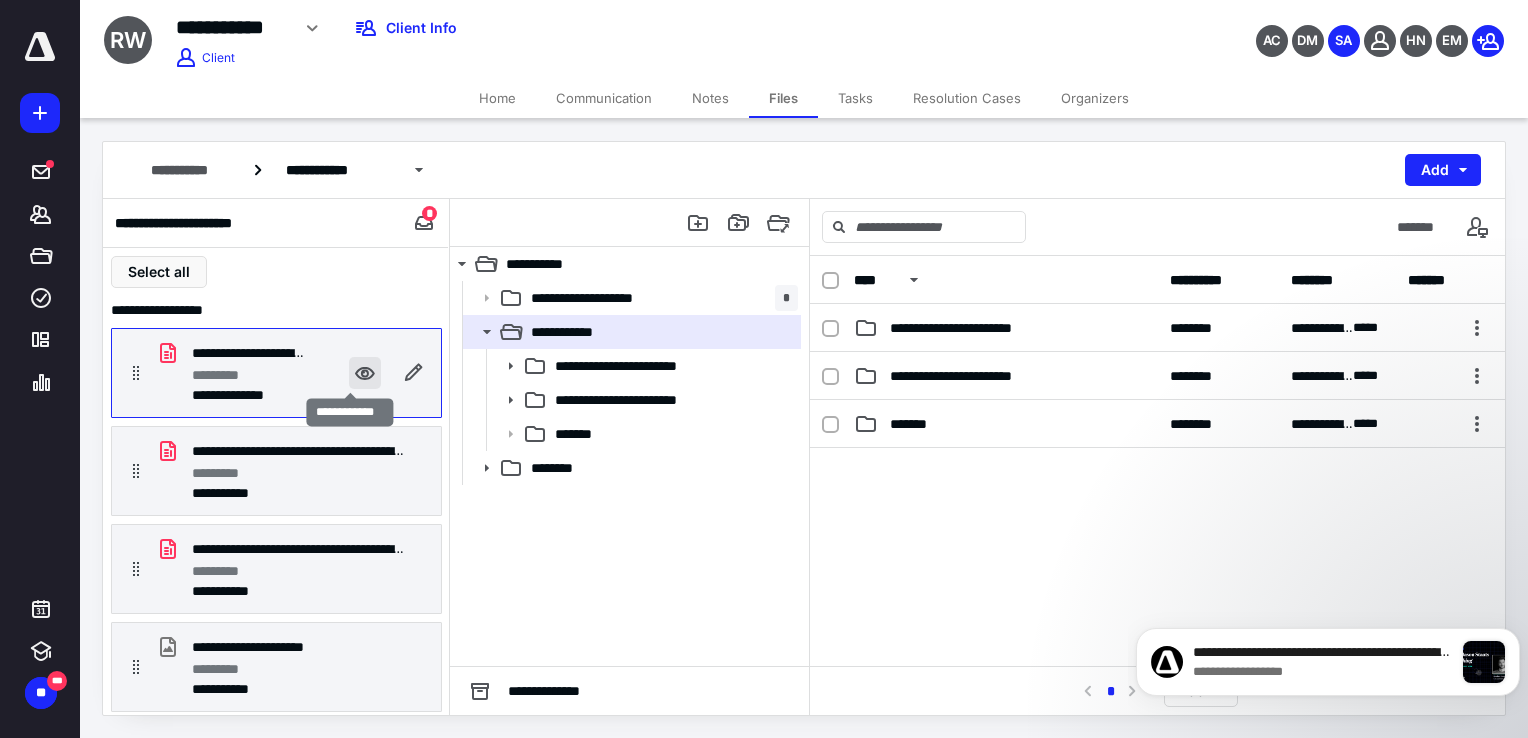 click at bounding box center [365, 373] 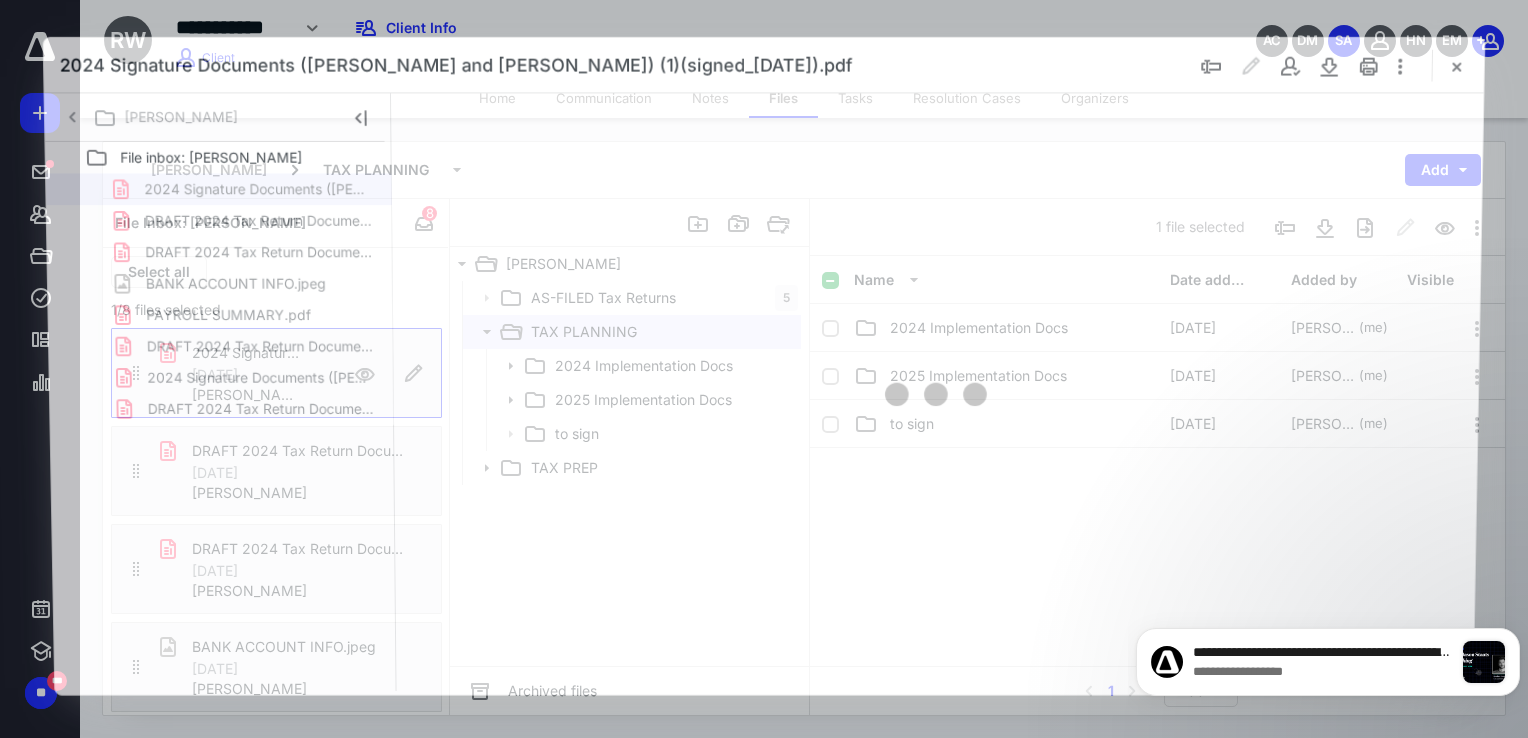 scroll, scrollTop: 0, scrollLeft: 0, axis: both 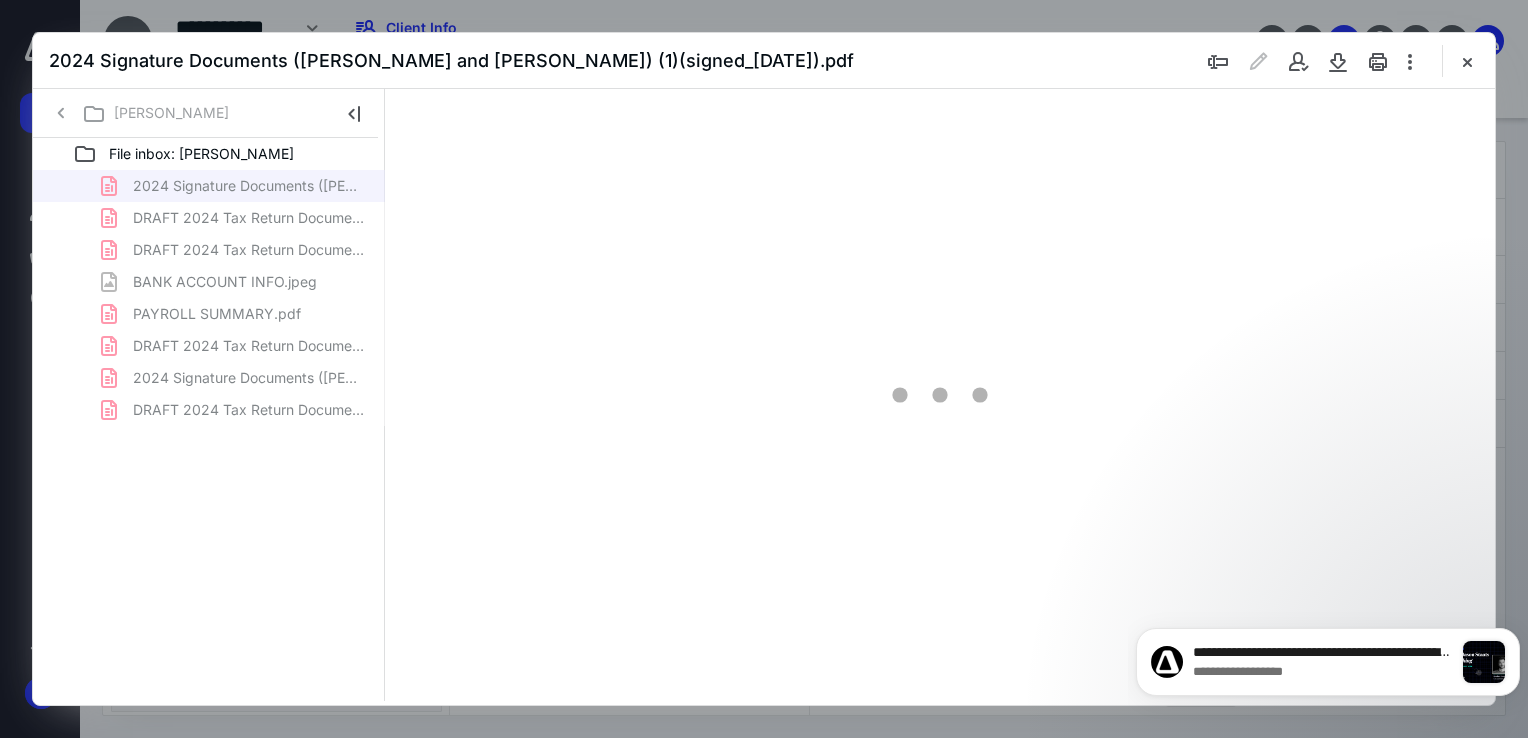type on "68" 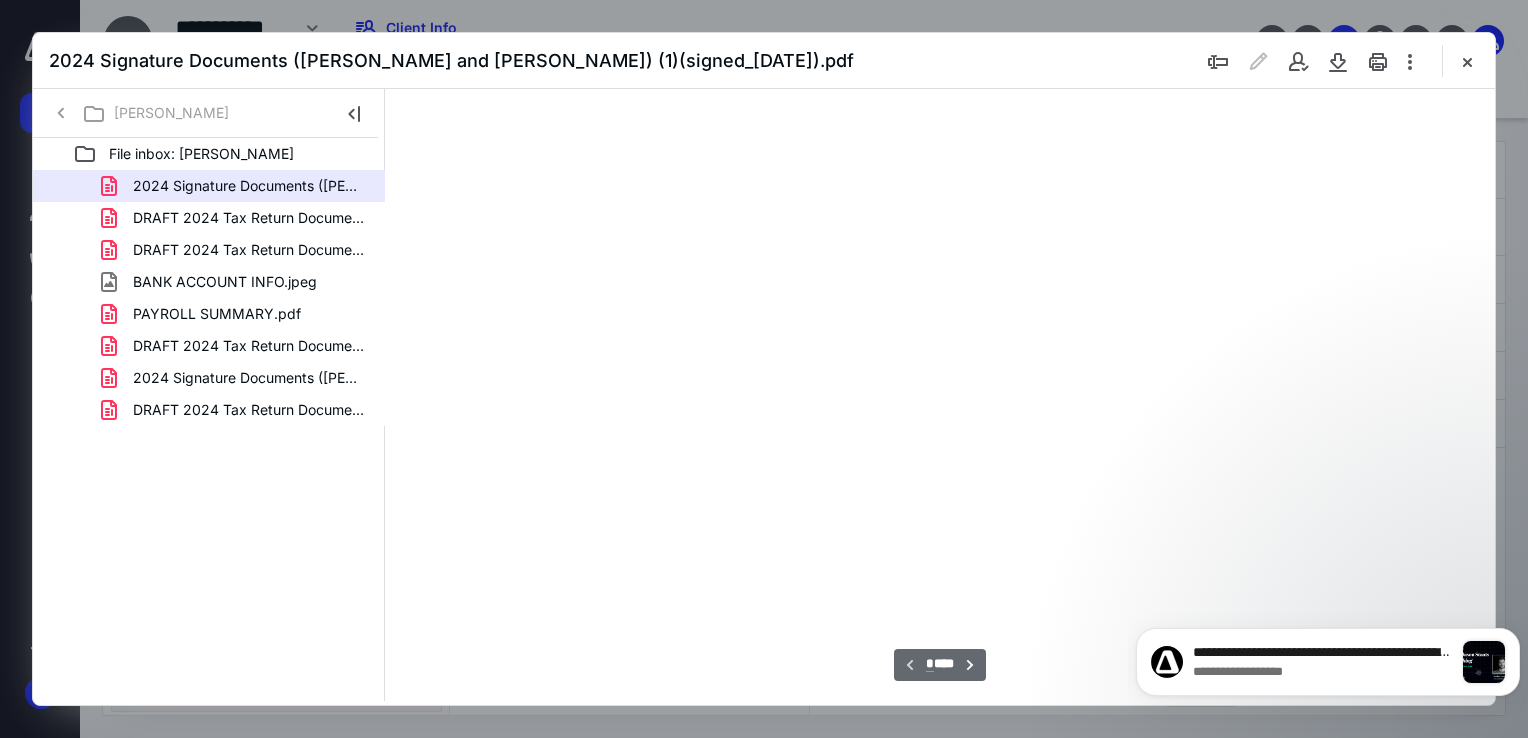 scroll, scrollTop: 79, scrollLeft: 0, axis: vertical 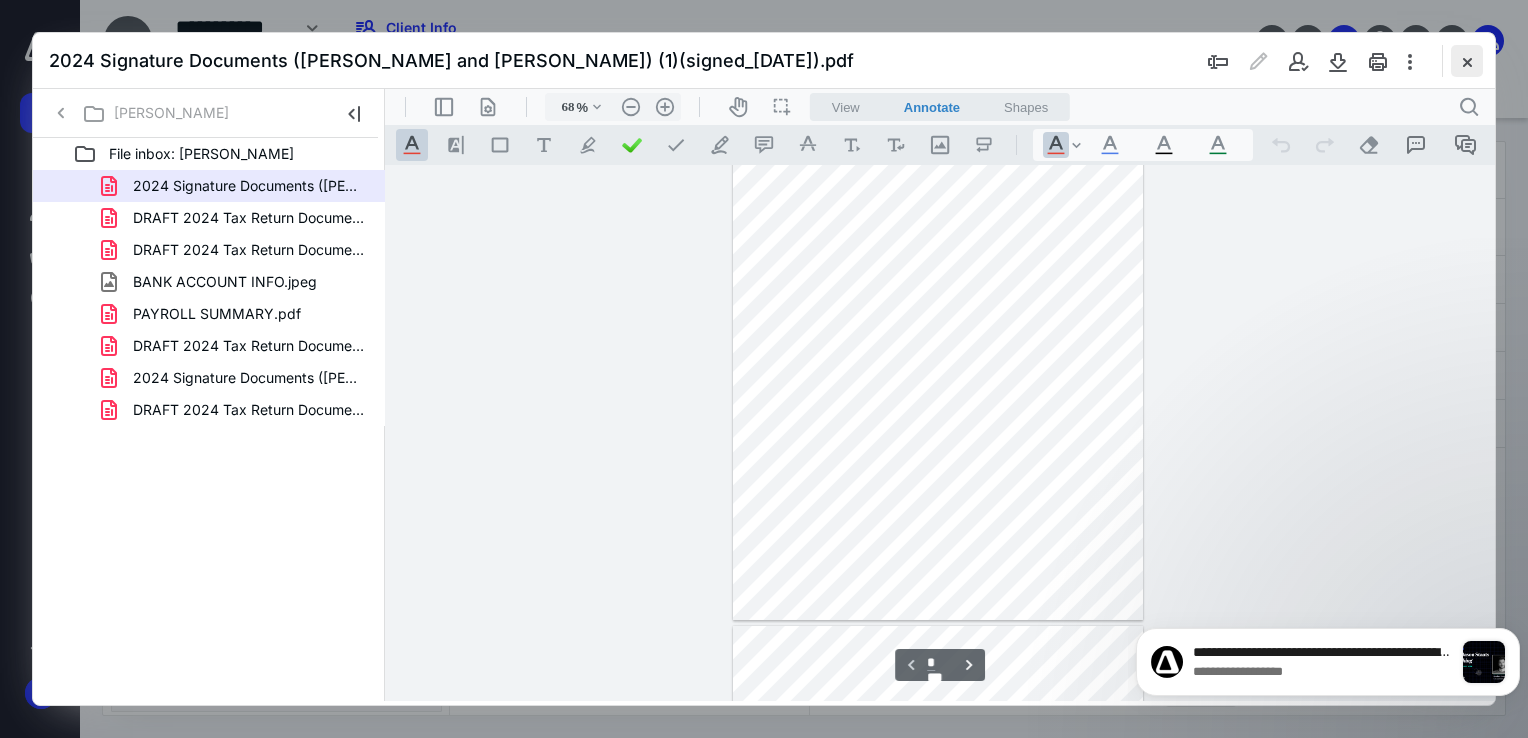 click at bounding box center [1467, 61] 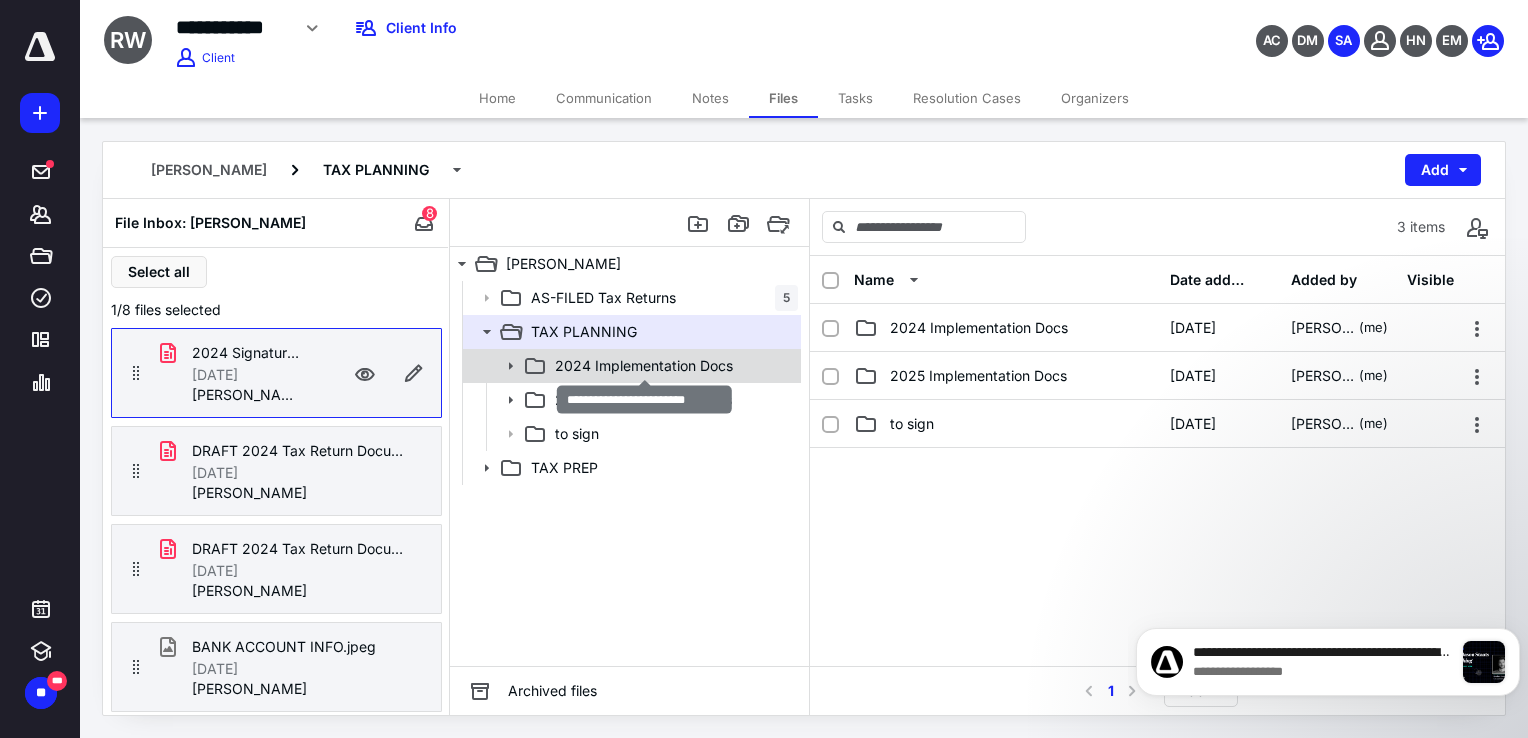 click on "2024 Implementation Docs" at bounding box center (644, 366) 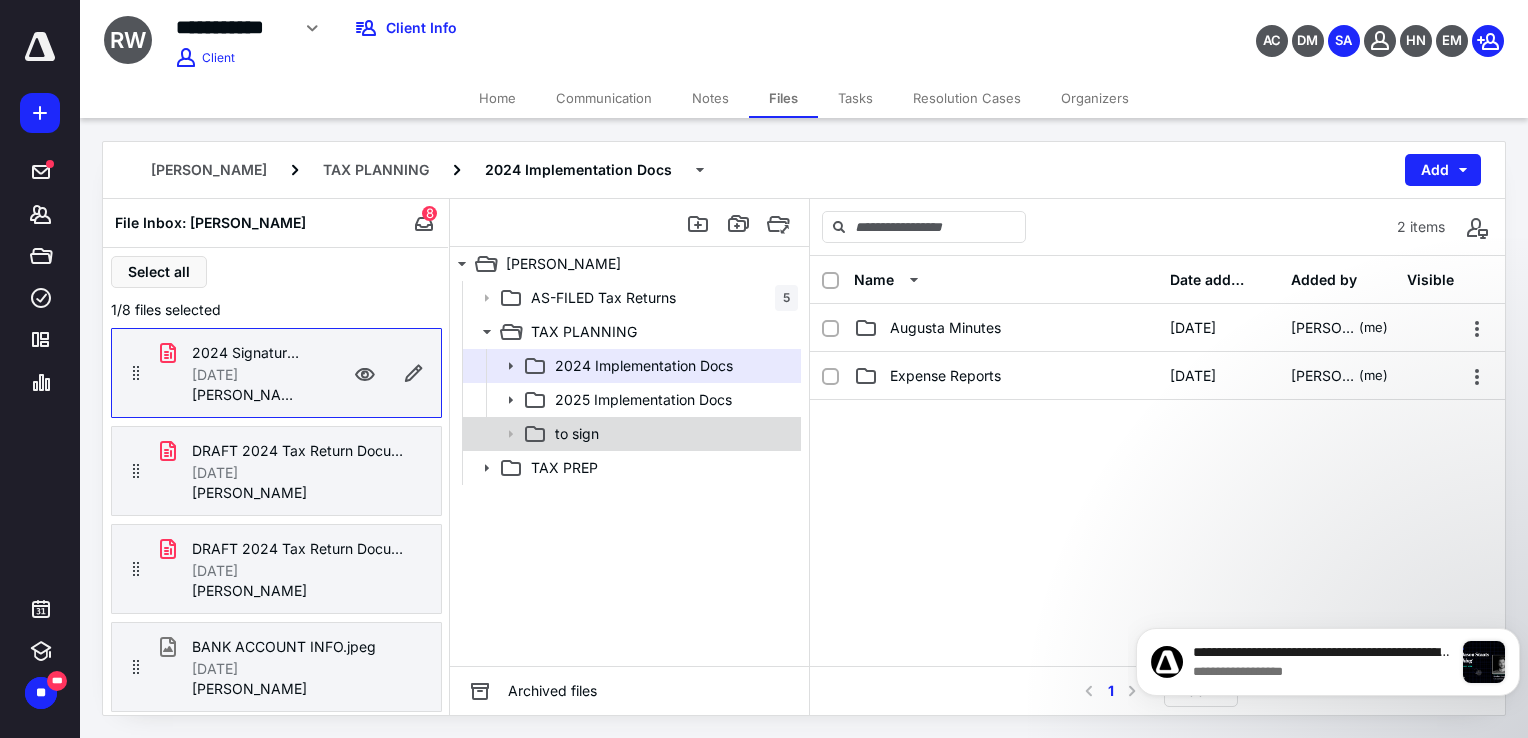 click on "to sign" at bounding box center (672, 434) 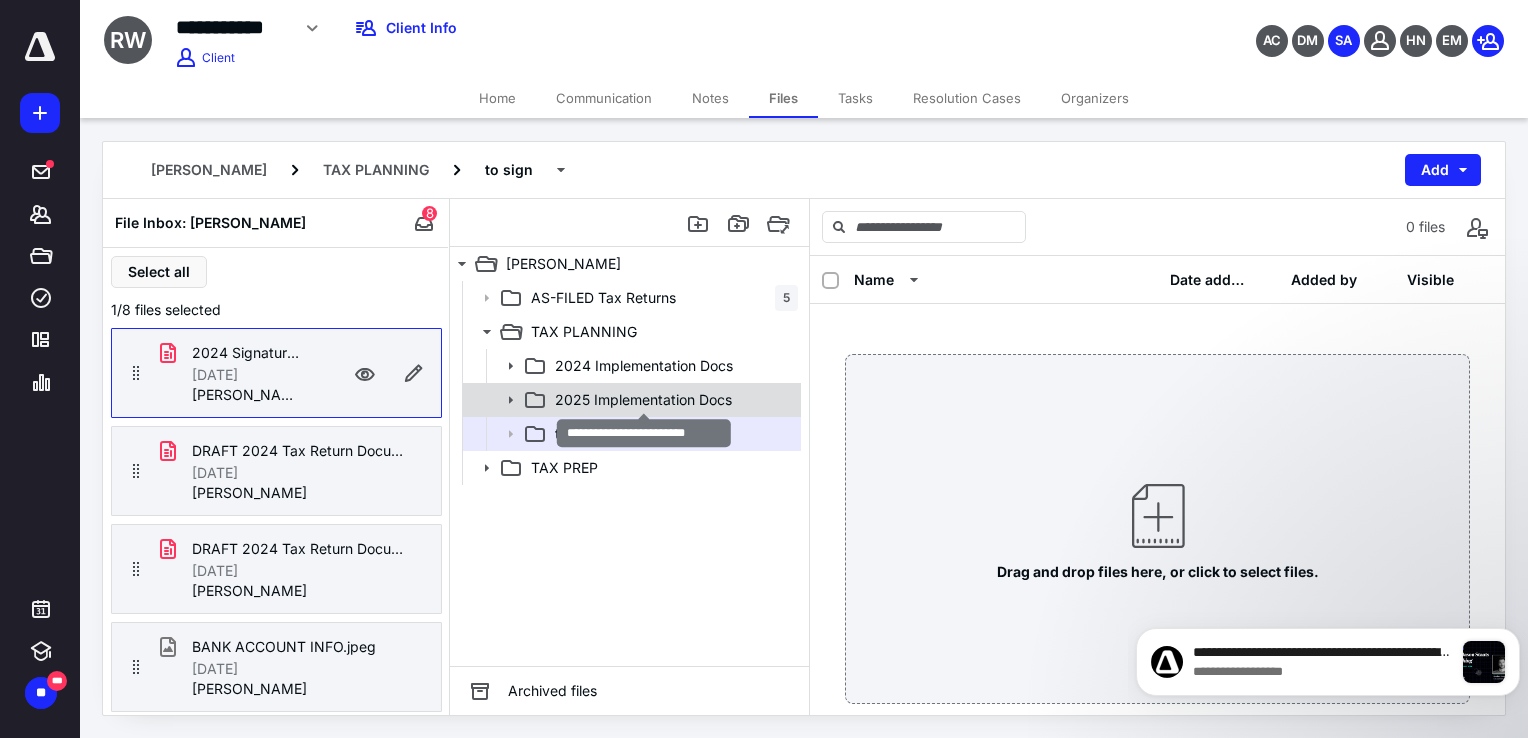 click on "2025 Implementation Docs" at bounding box center (643, 400) 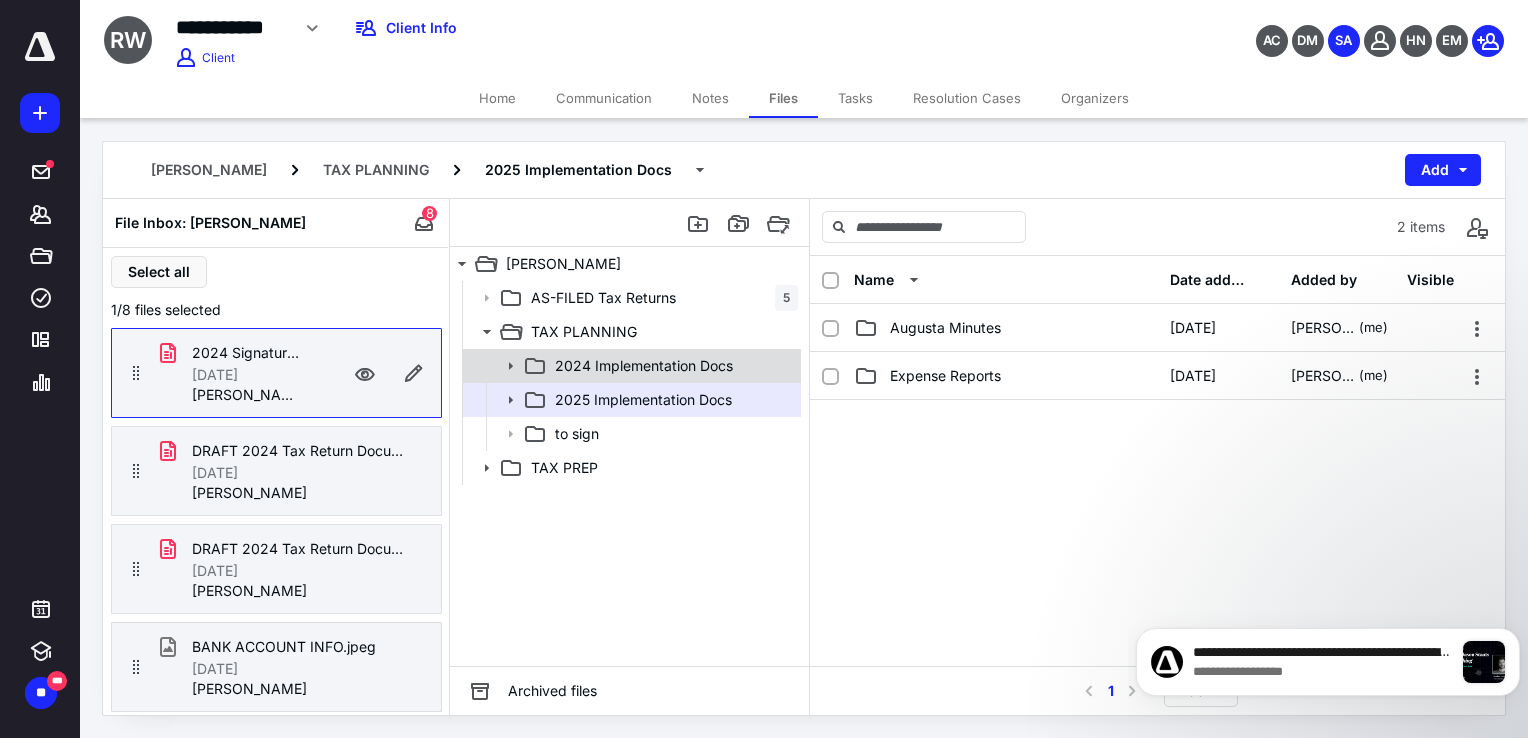 click on "2024 Implementation Docs" at bounding box center [644, 366] 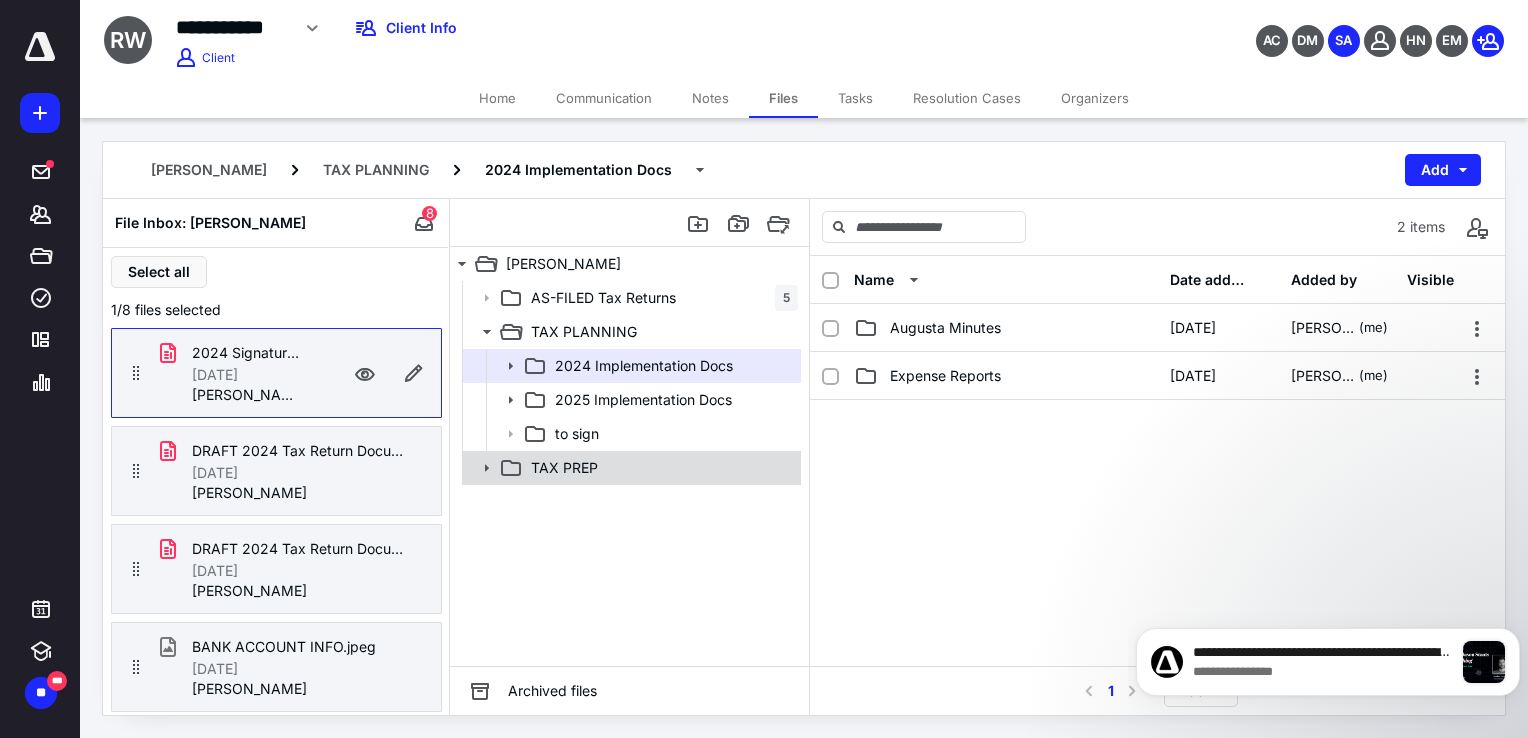 click on "TAX PREP" at bounding box center [660, 468] 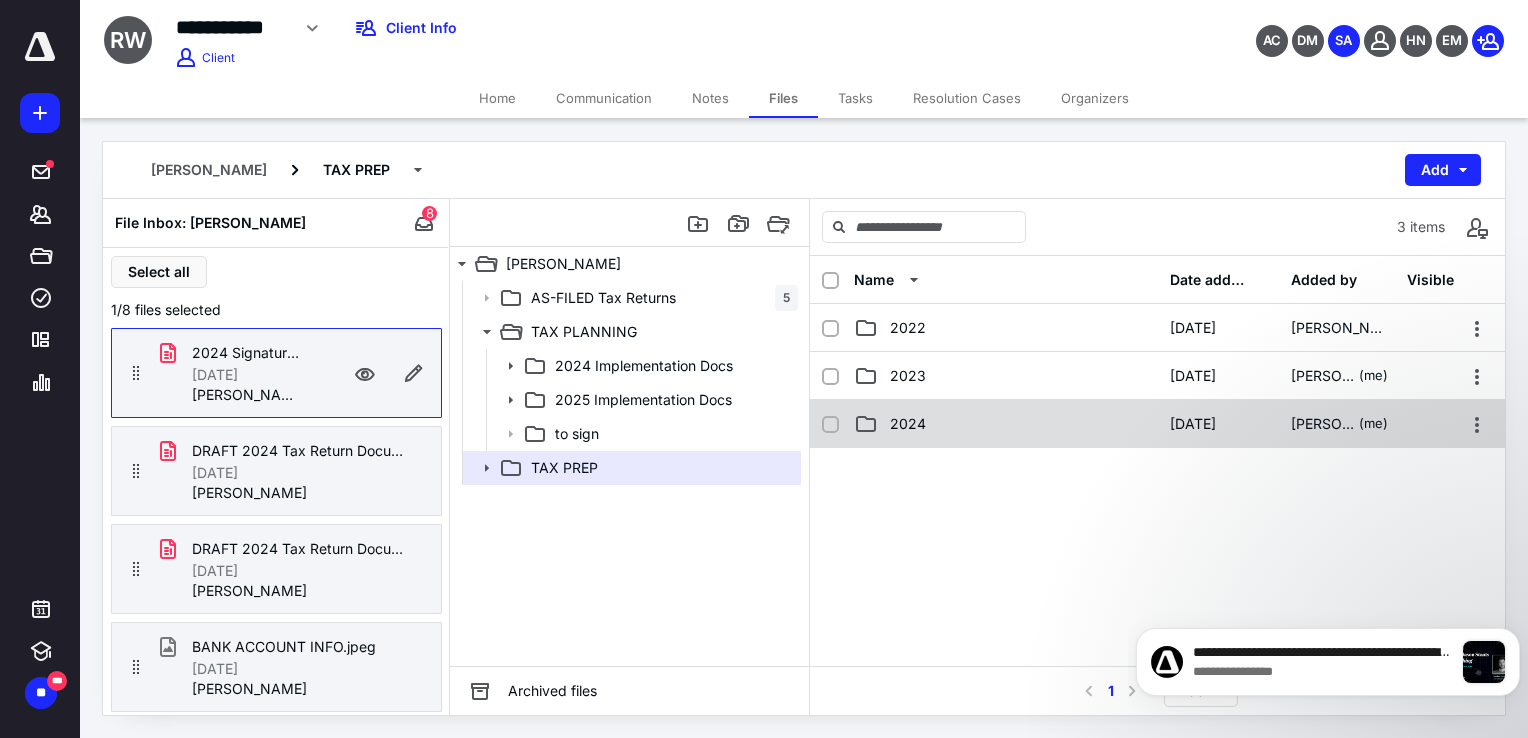 click on "2024" at bounding box center [1006, 424] 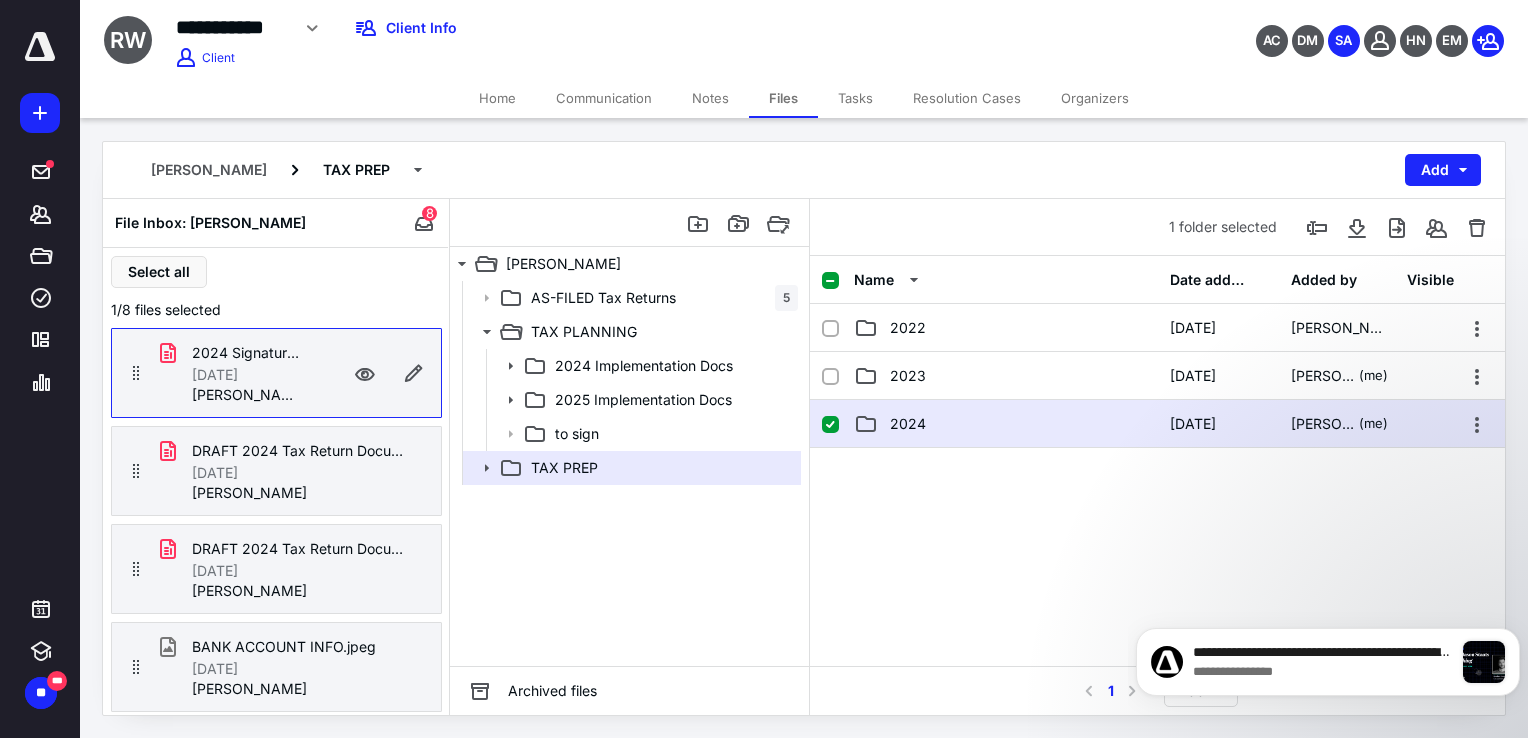 click on "2024" at bounding box center [1006, 424] 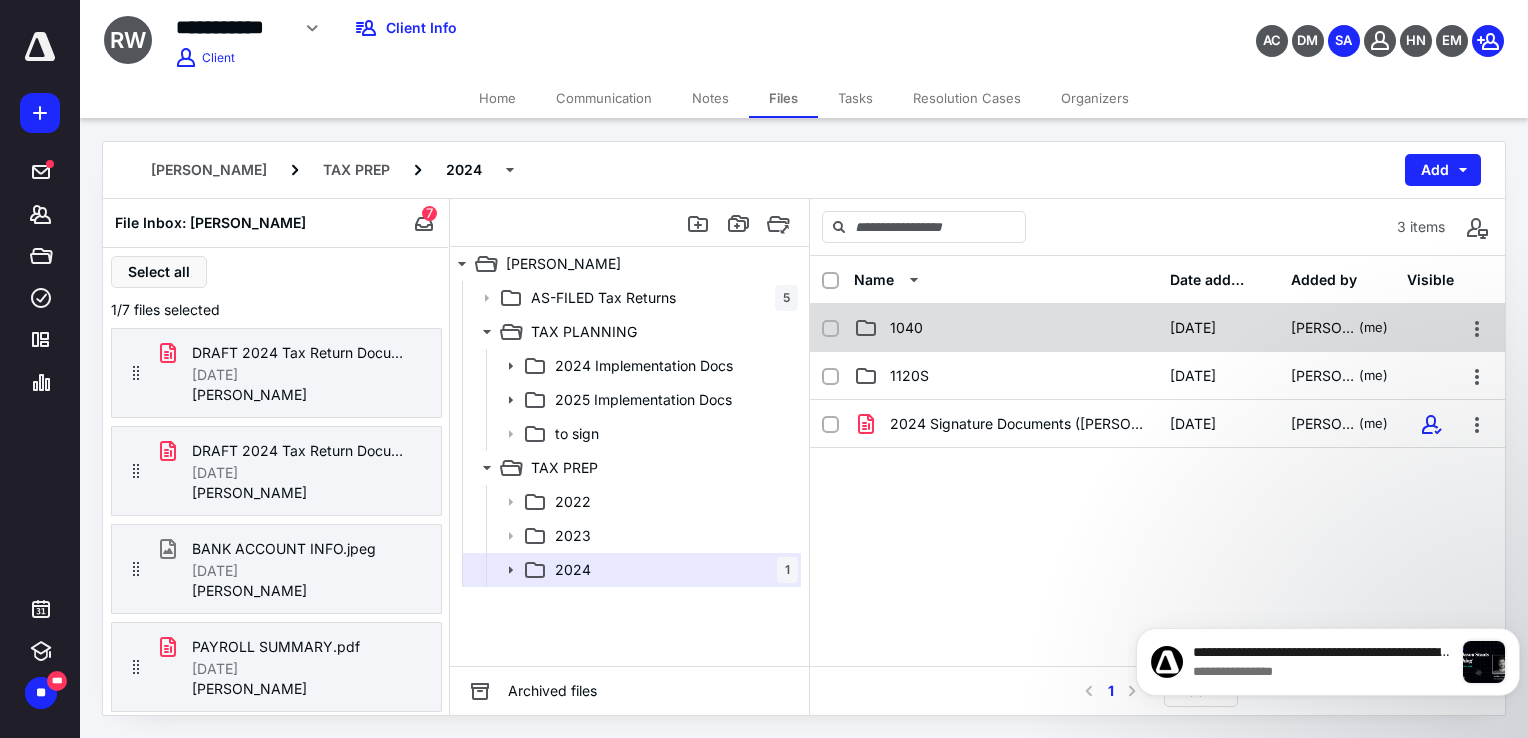 click on "1040" at bounding box center [906, 328] 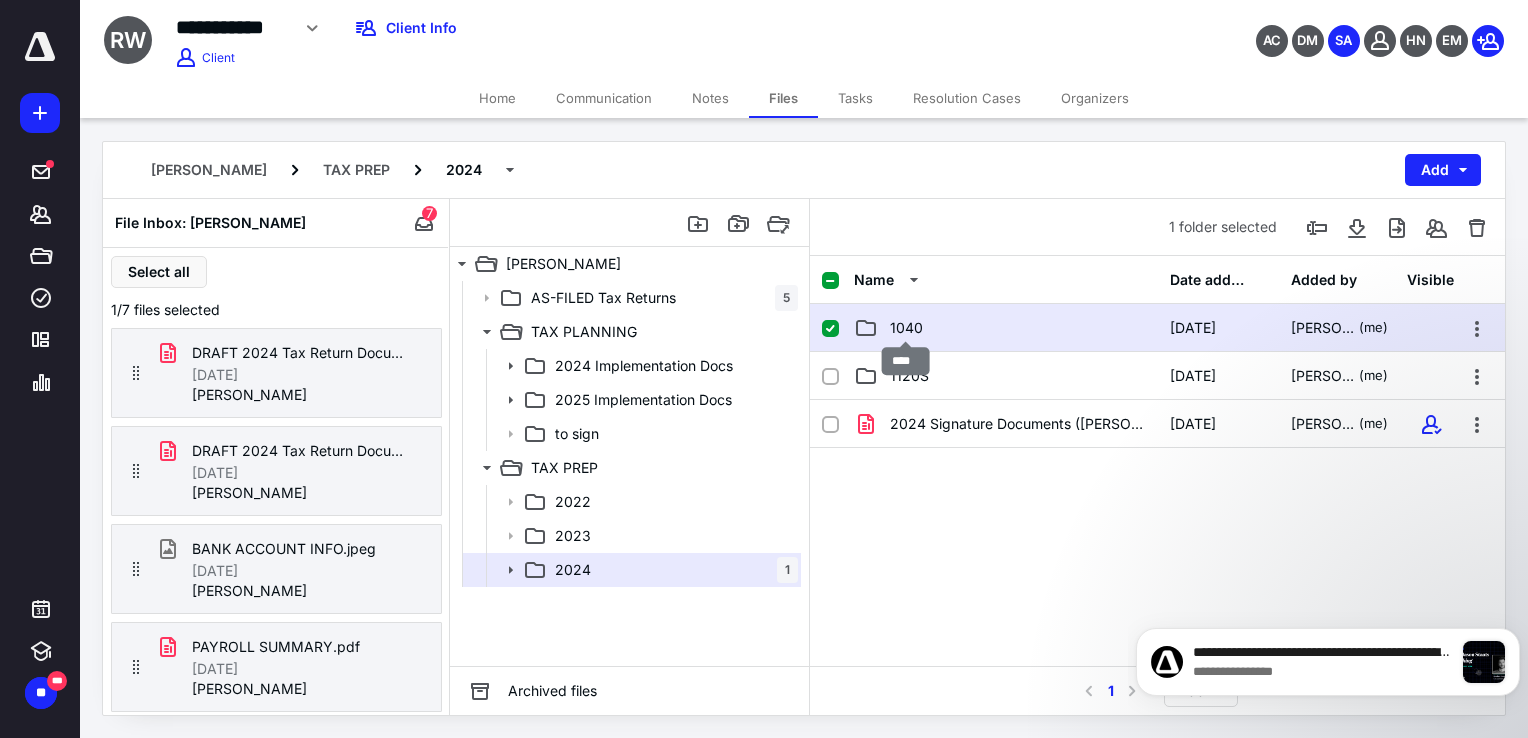 click on "1040" at bounding box center (906, 328) 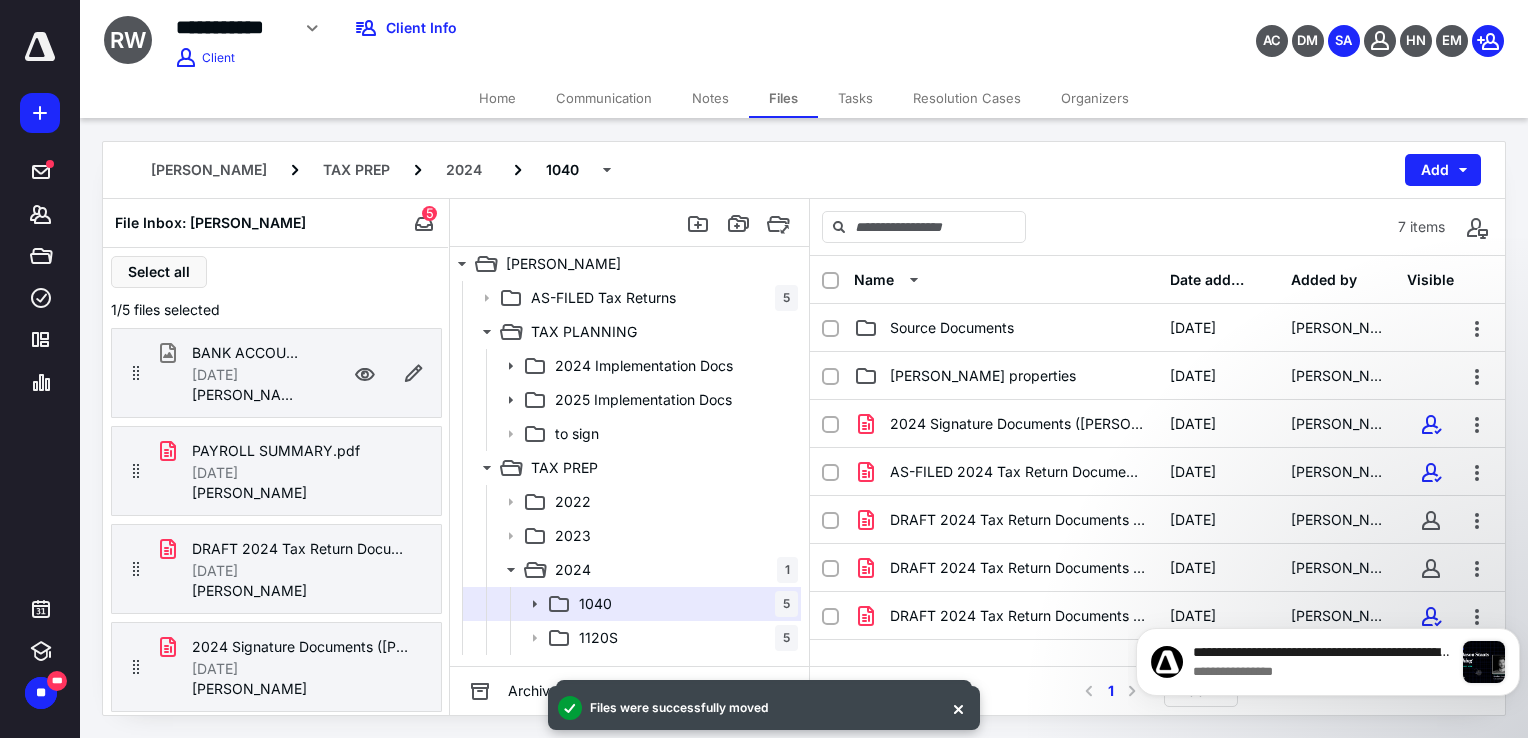 click on "[DATE]" at bounding box center [215, 375] 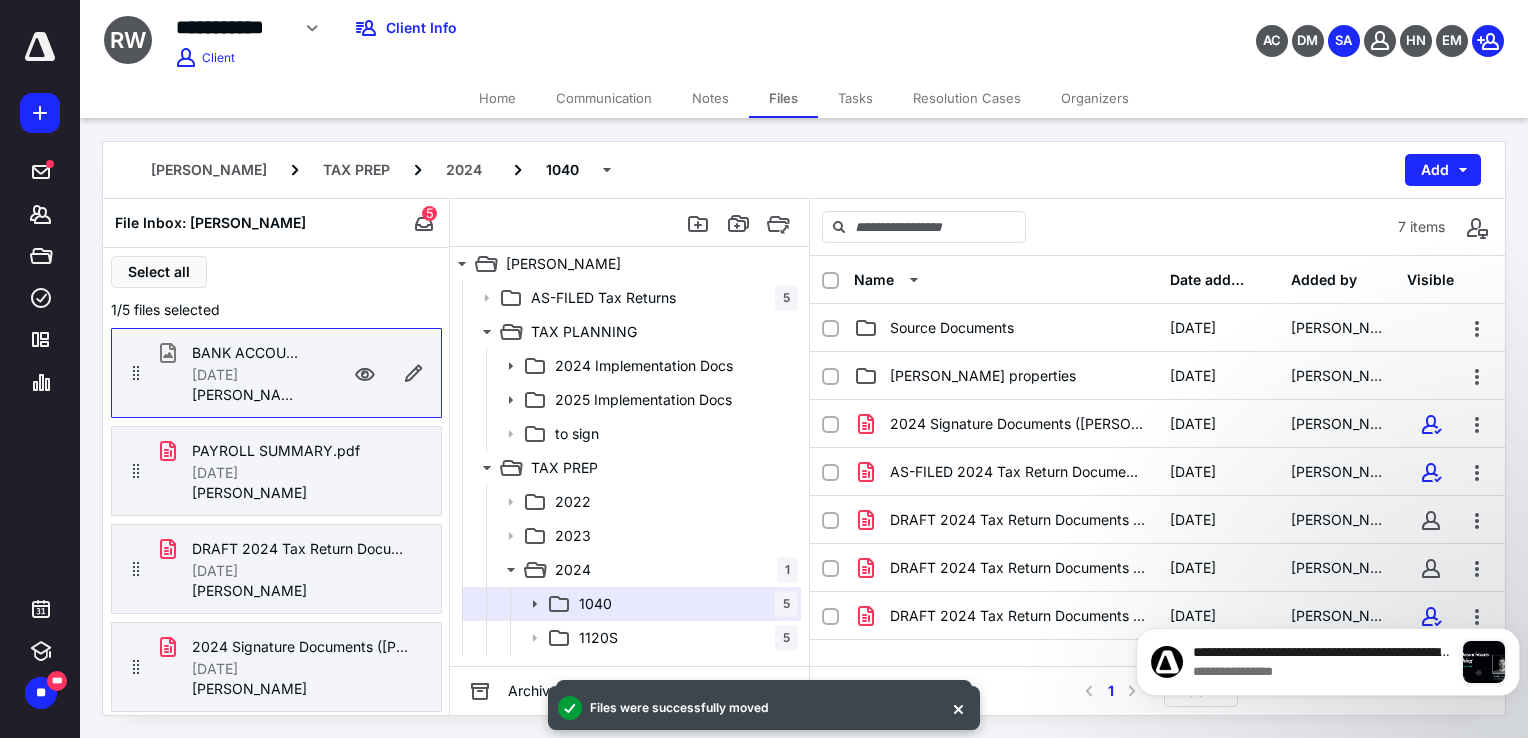 click on "PAYROLL SUMMARY.pdf [DATE] [PERSON_NAME]" at bounding box center (276, 471) 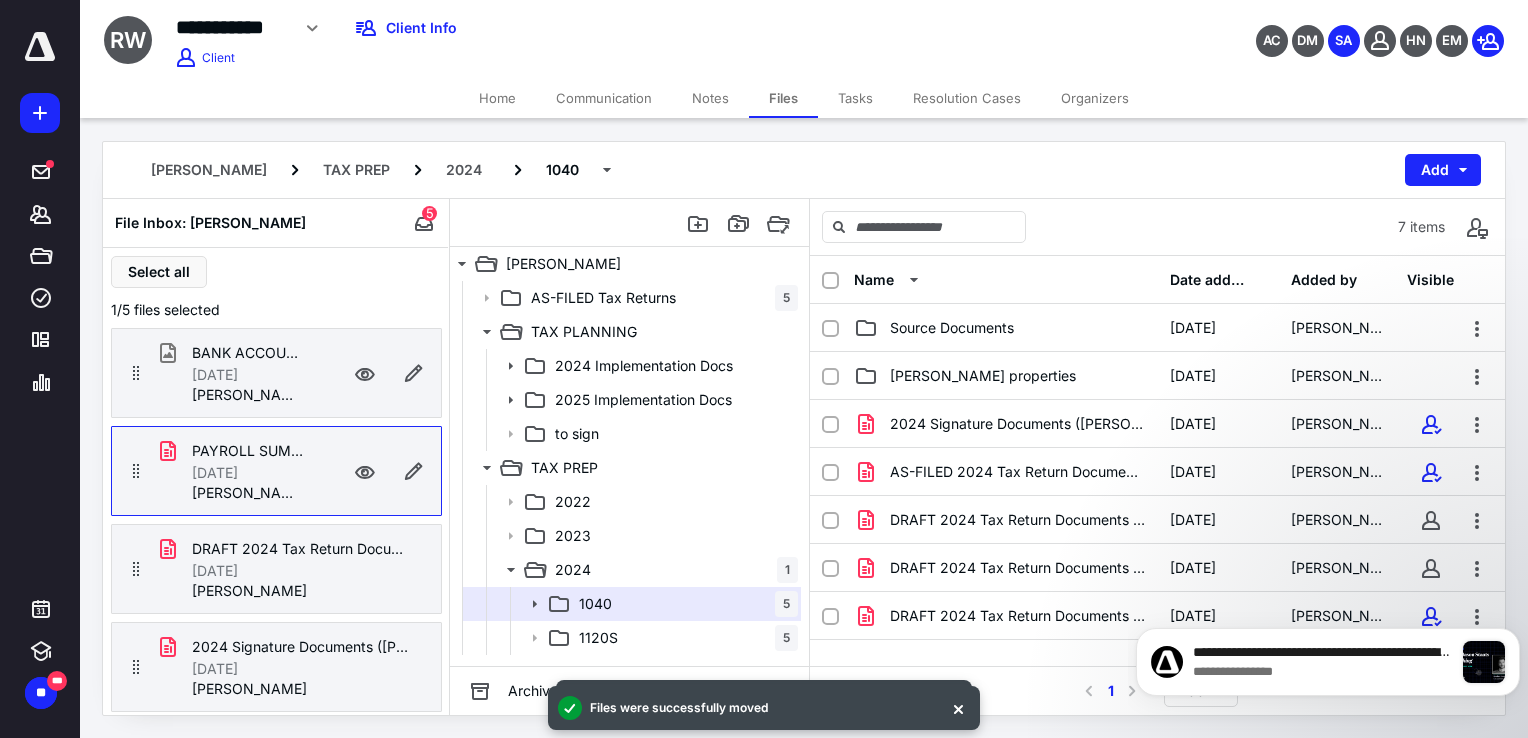 click on "[DATE] [PERSON_NAME]" at bounding box center [248, 385] 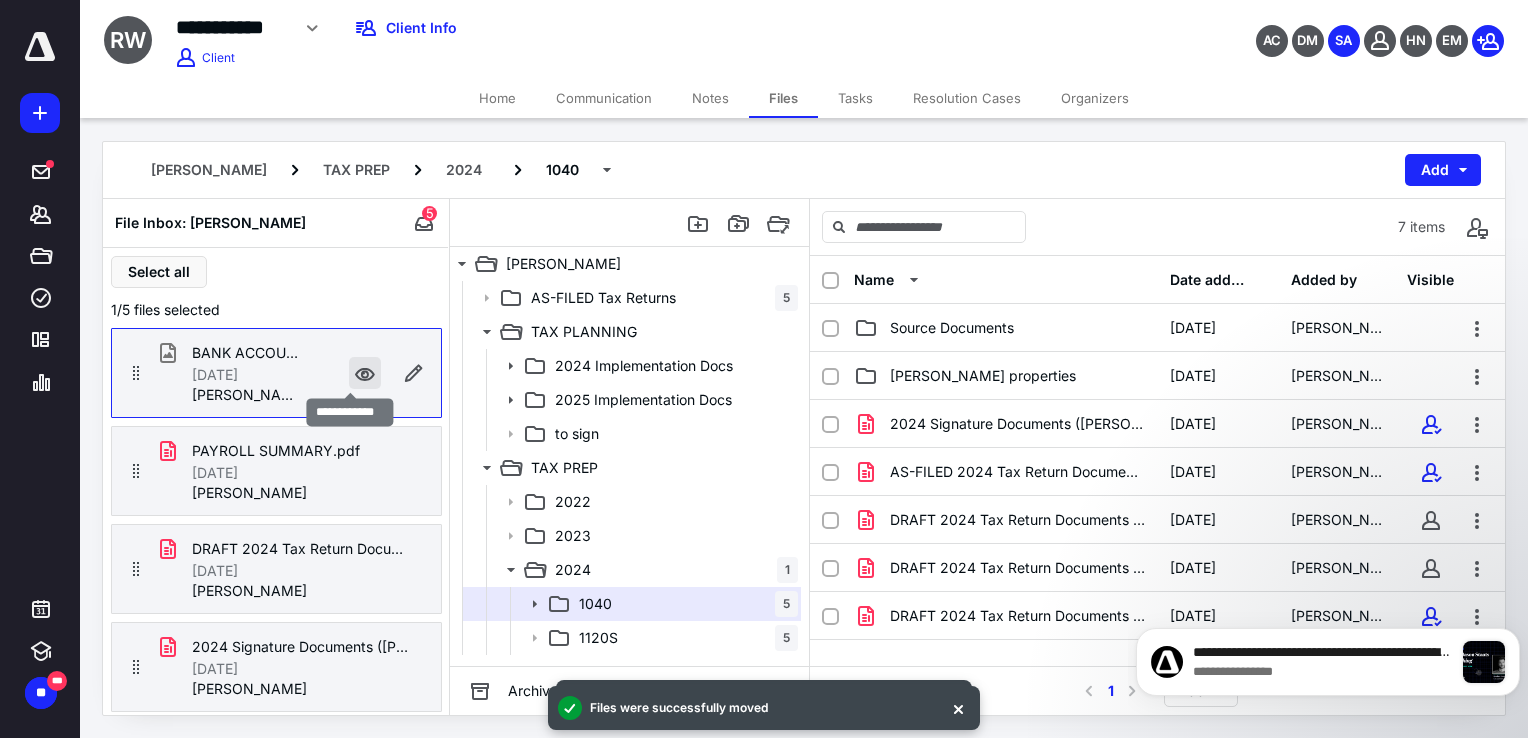 click at bounding box center (365, 373) 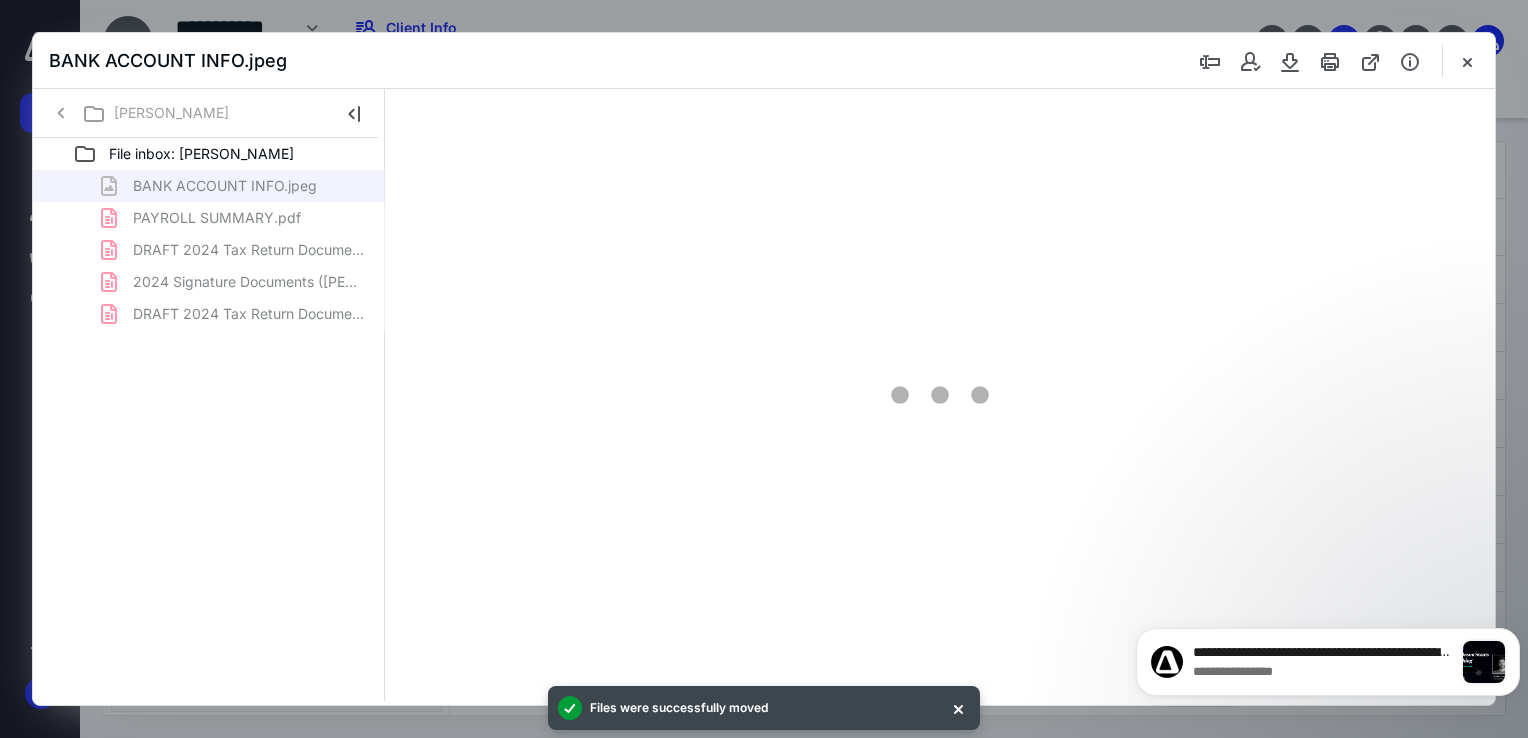 scroll, scrollTop: 0, scrollLeft: 0, axis: both 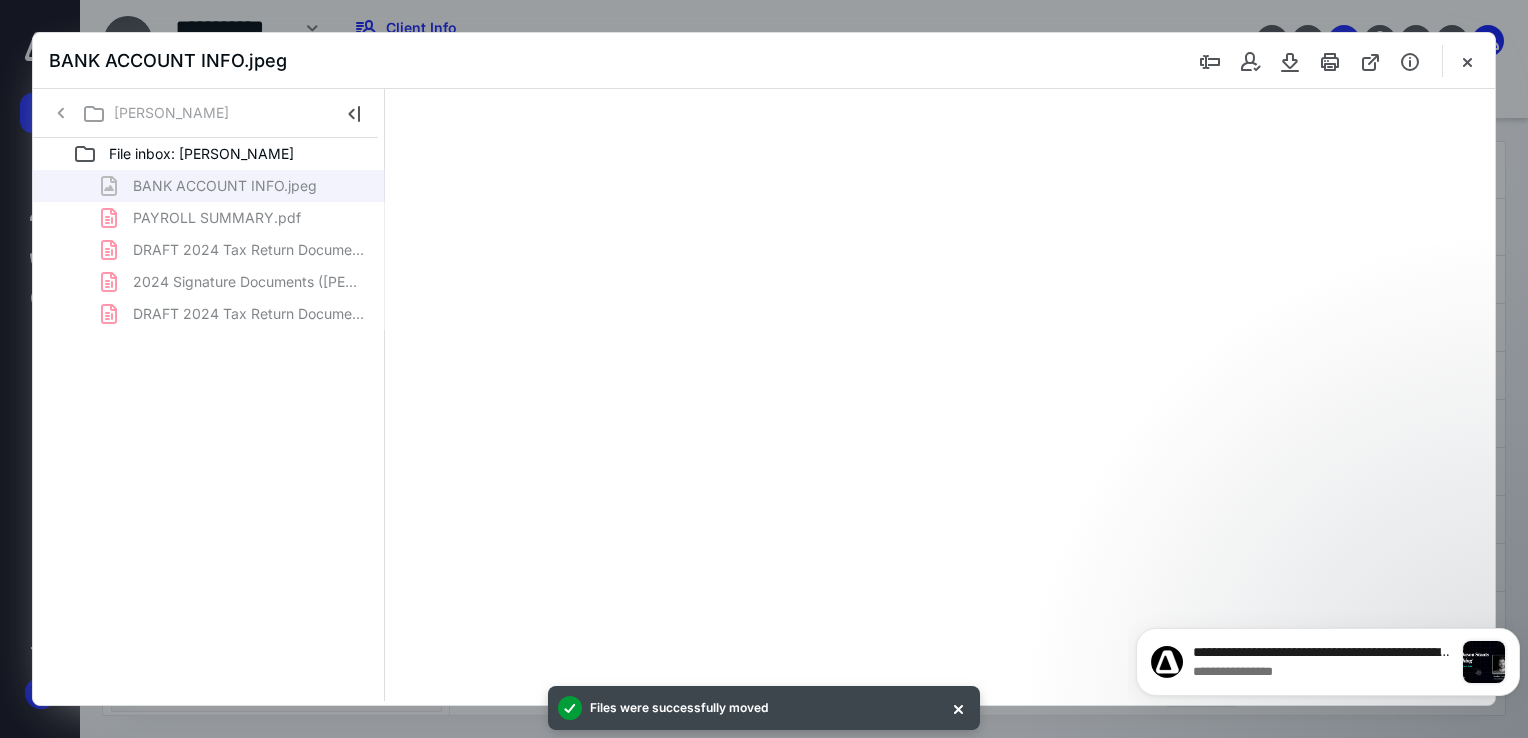 type on "68" 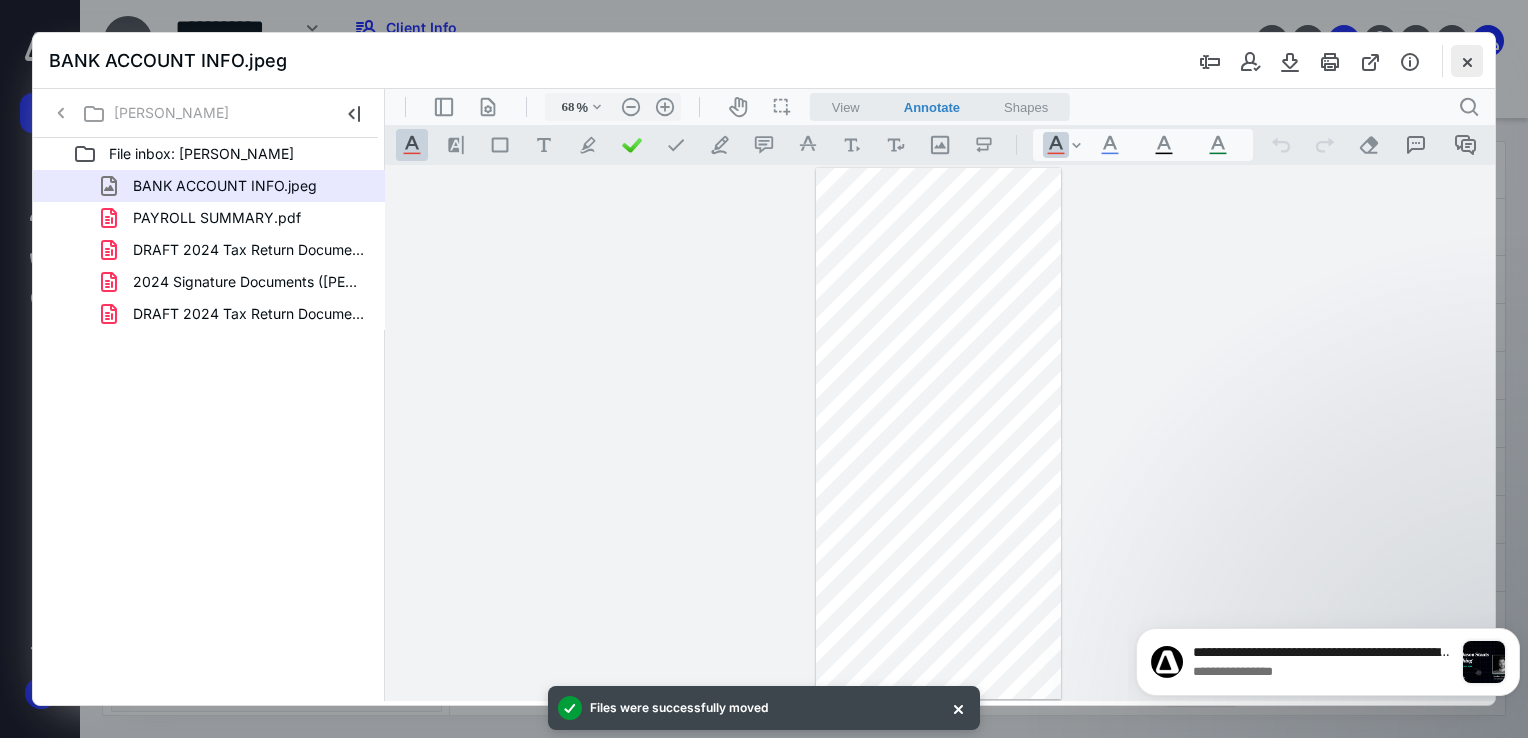 click at bounding box center [1467, 61] 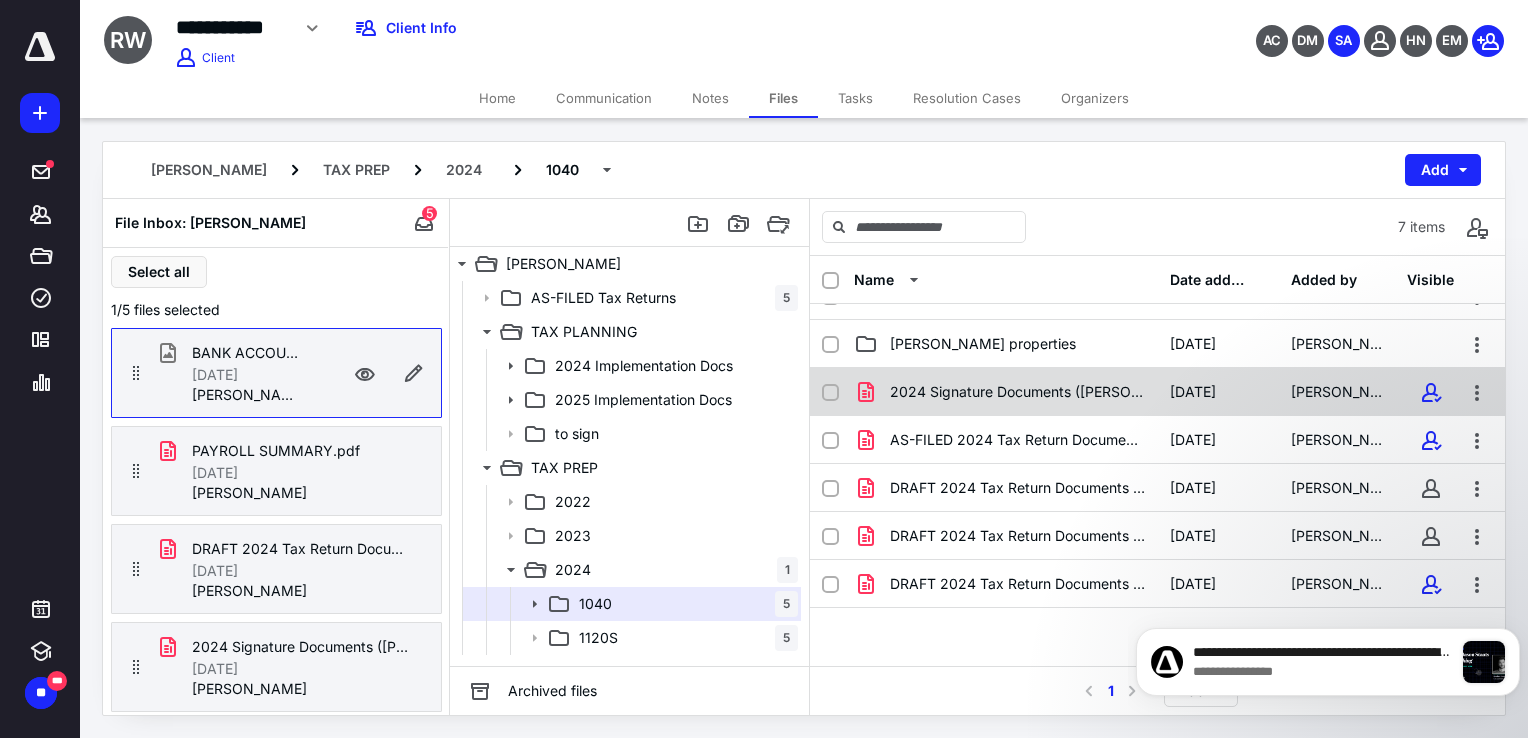 scroll, scrollTop: 0, scrollLeft: 0, axis: both 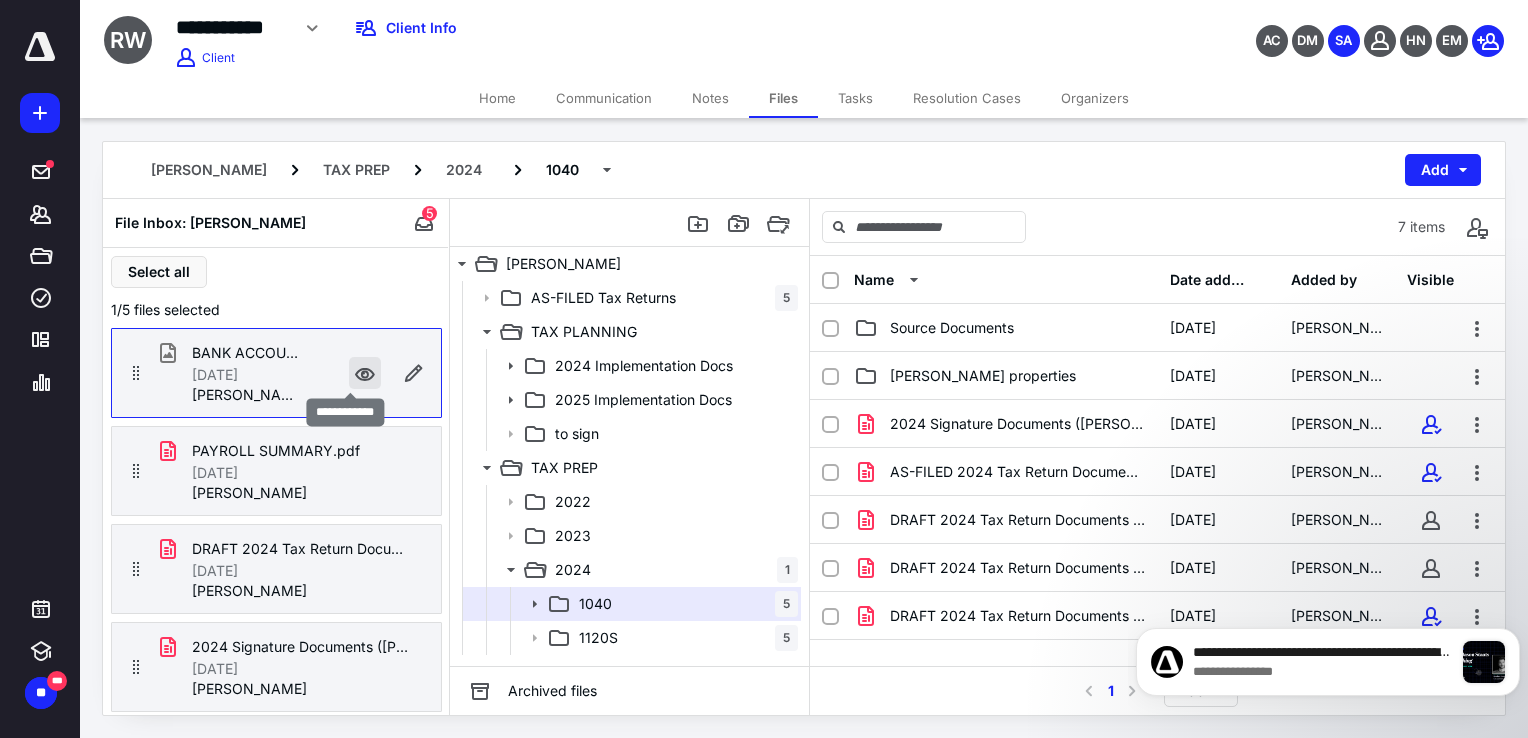 click at bounding box center [365, 373] 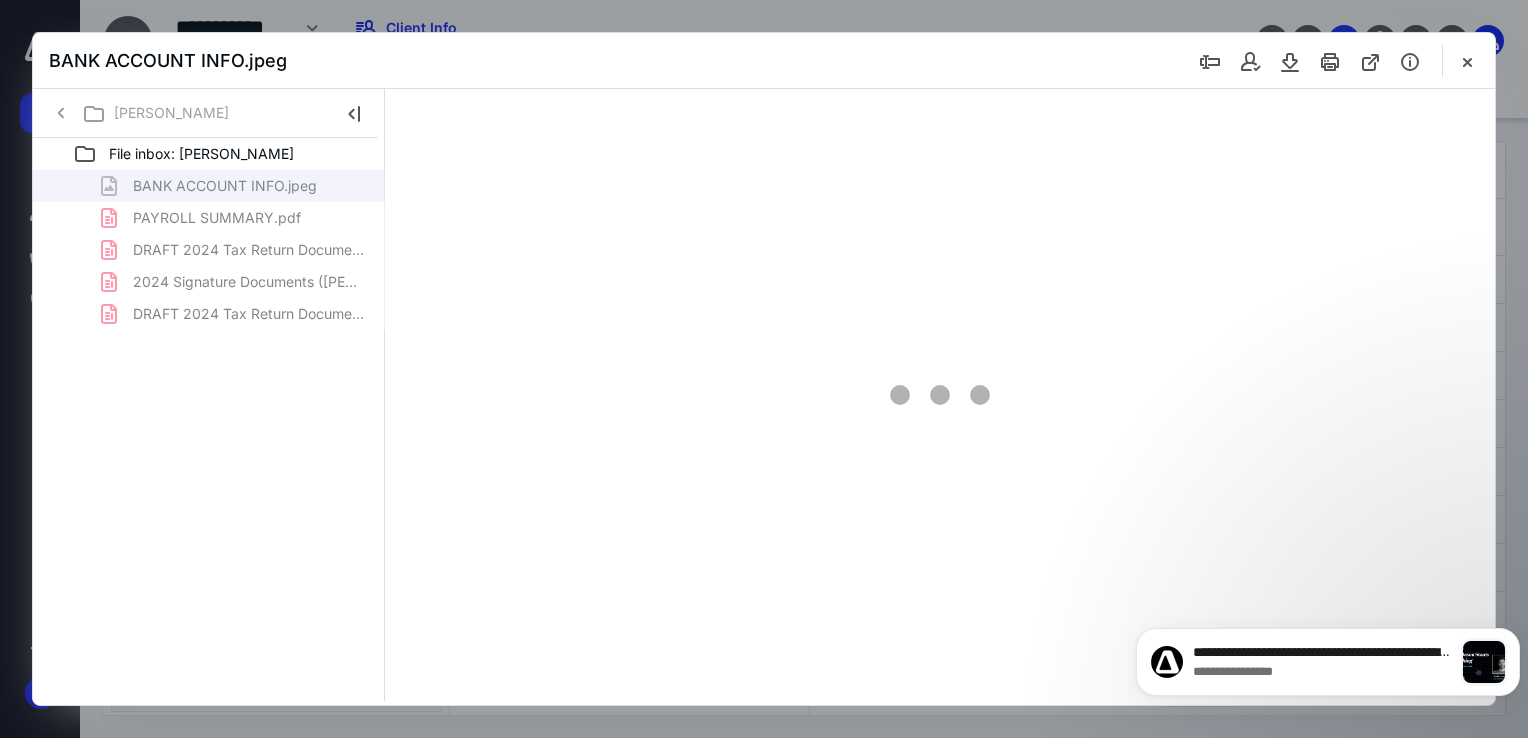 scroll, scrollTop: 0, scrollLeft: 0, axis: both 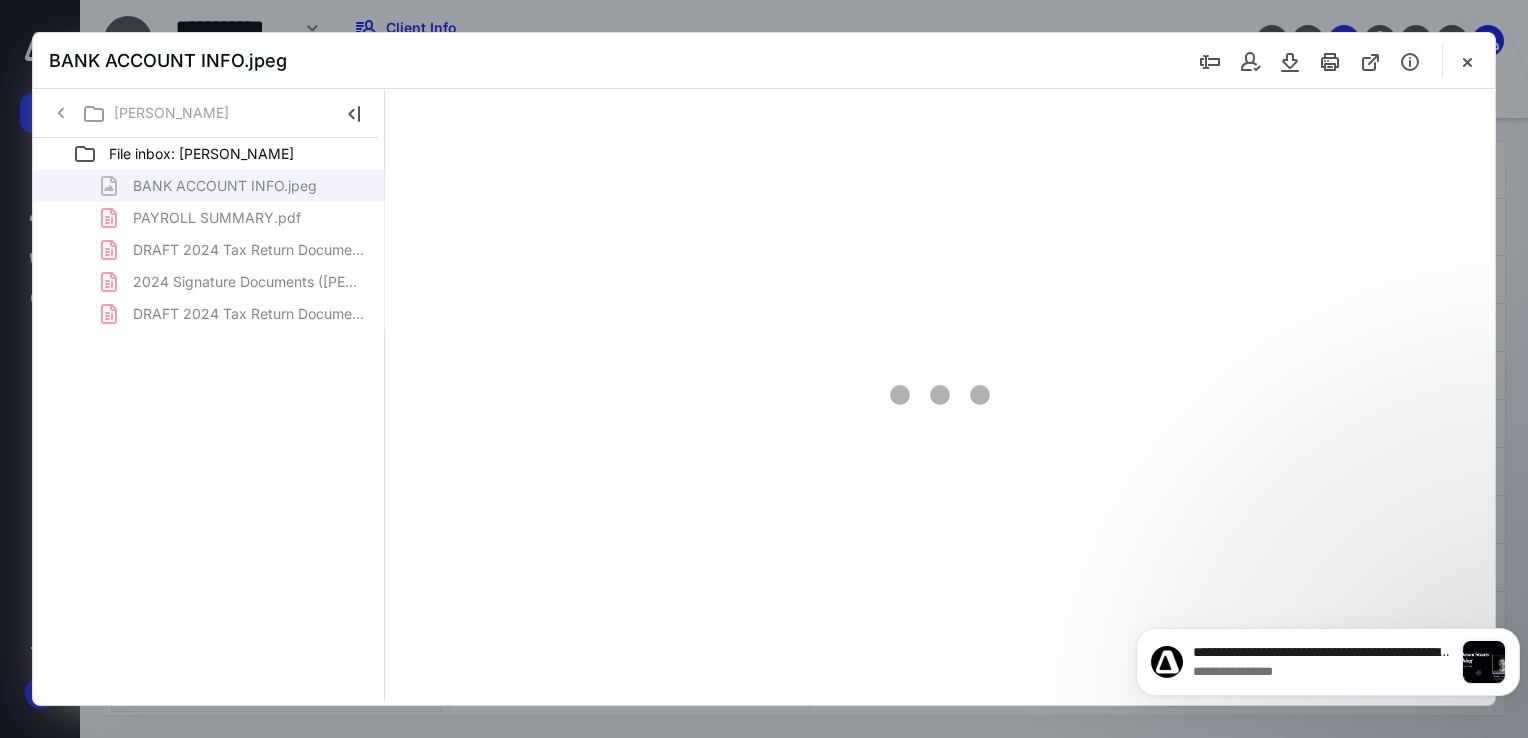 type on "68" 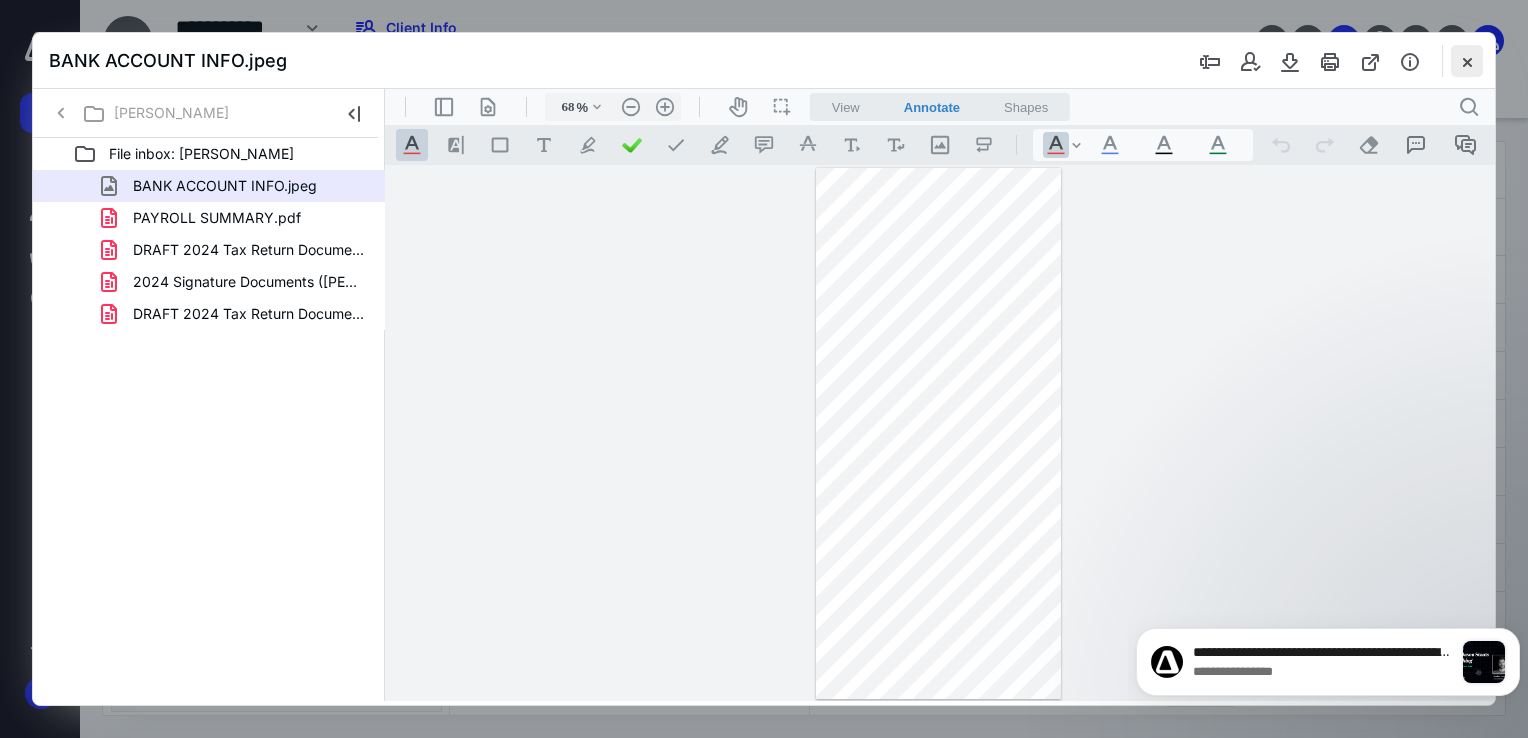 click at bounding box center (1467, 61) 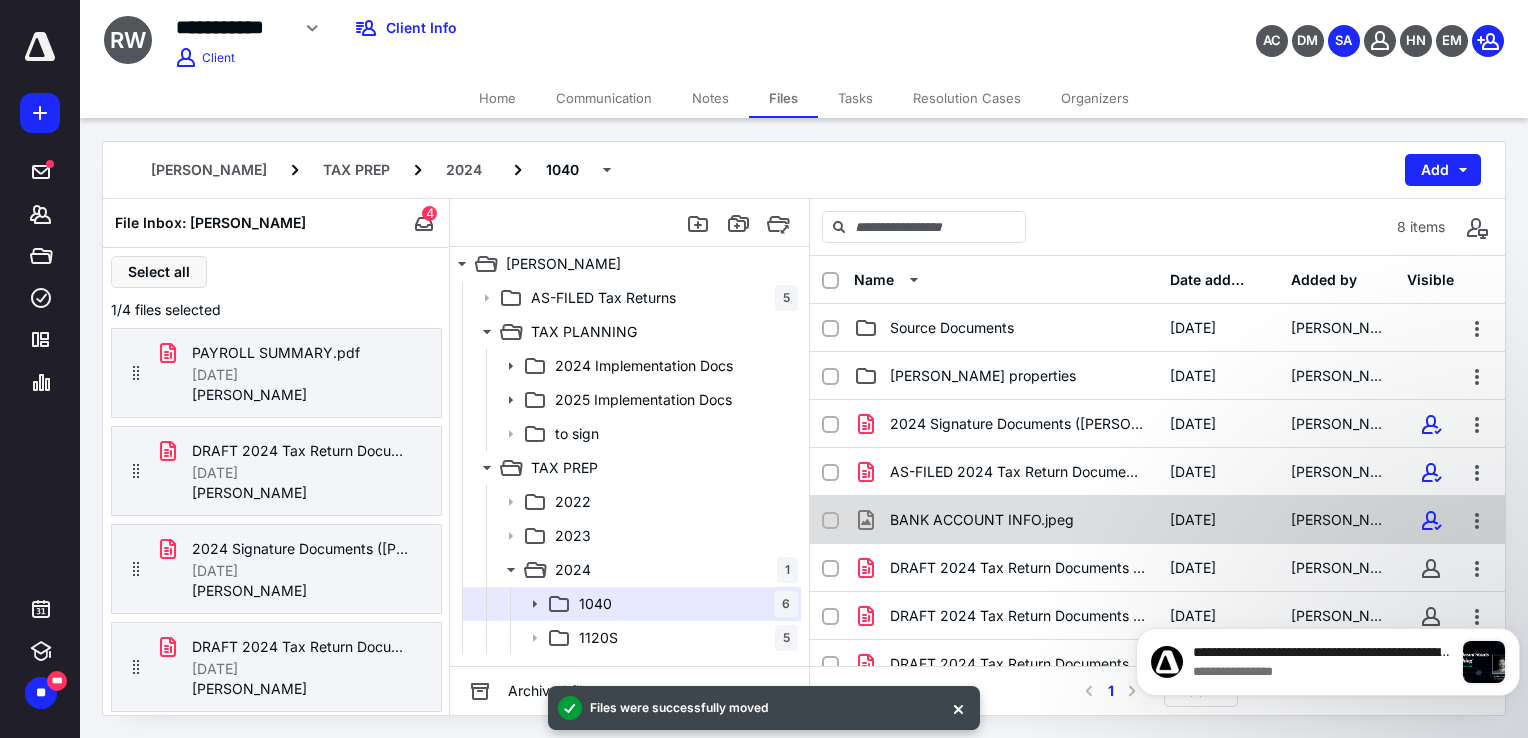 scroll, scrollTop: 32, scrollLeft: 0, axis: vertical 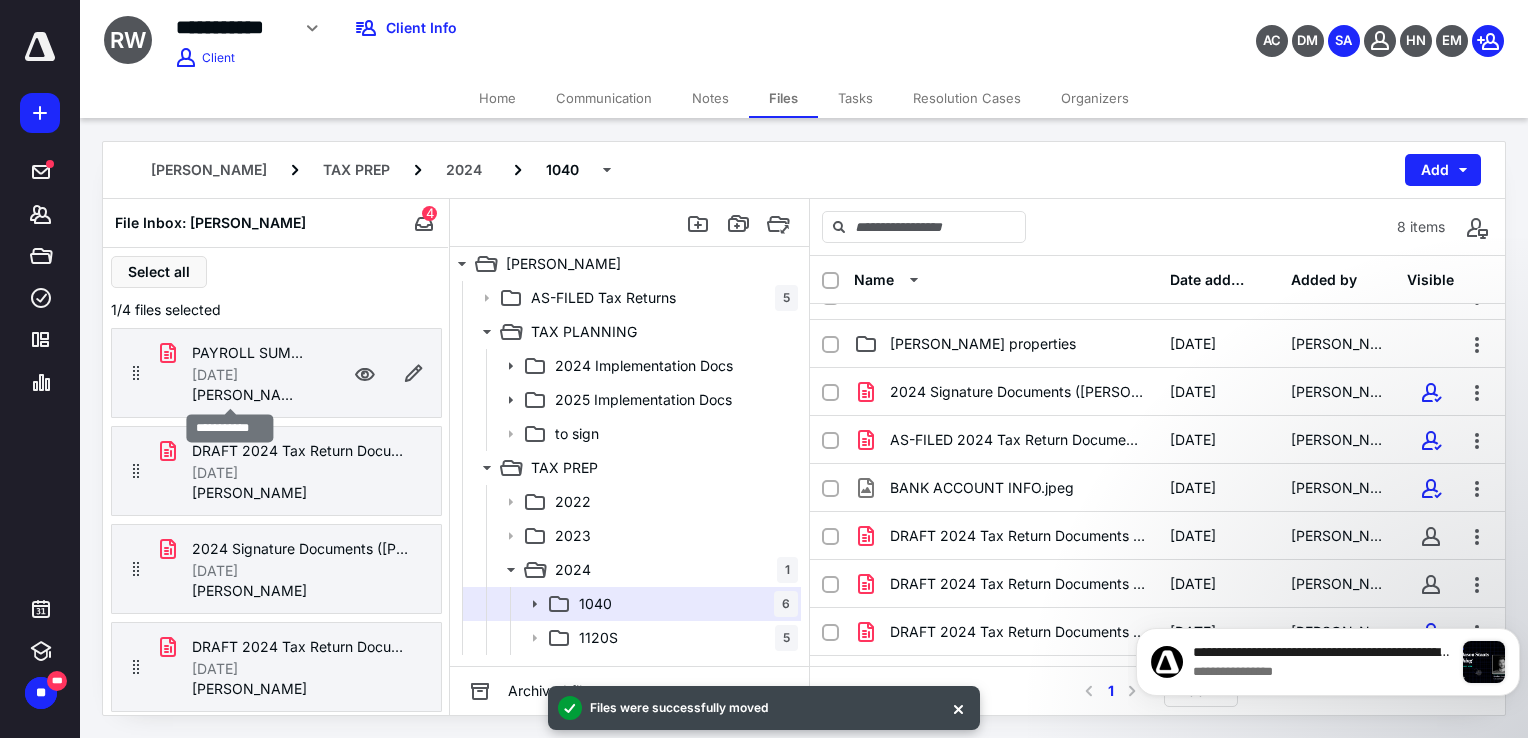 click on "[PERSON_NAME]" at bounding box center (248, 395) 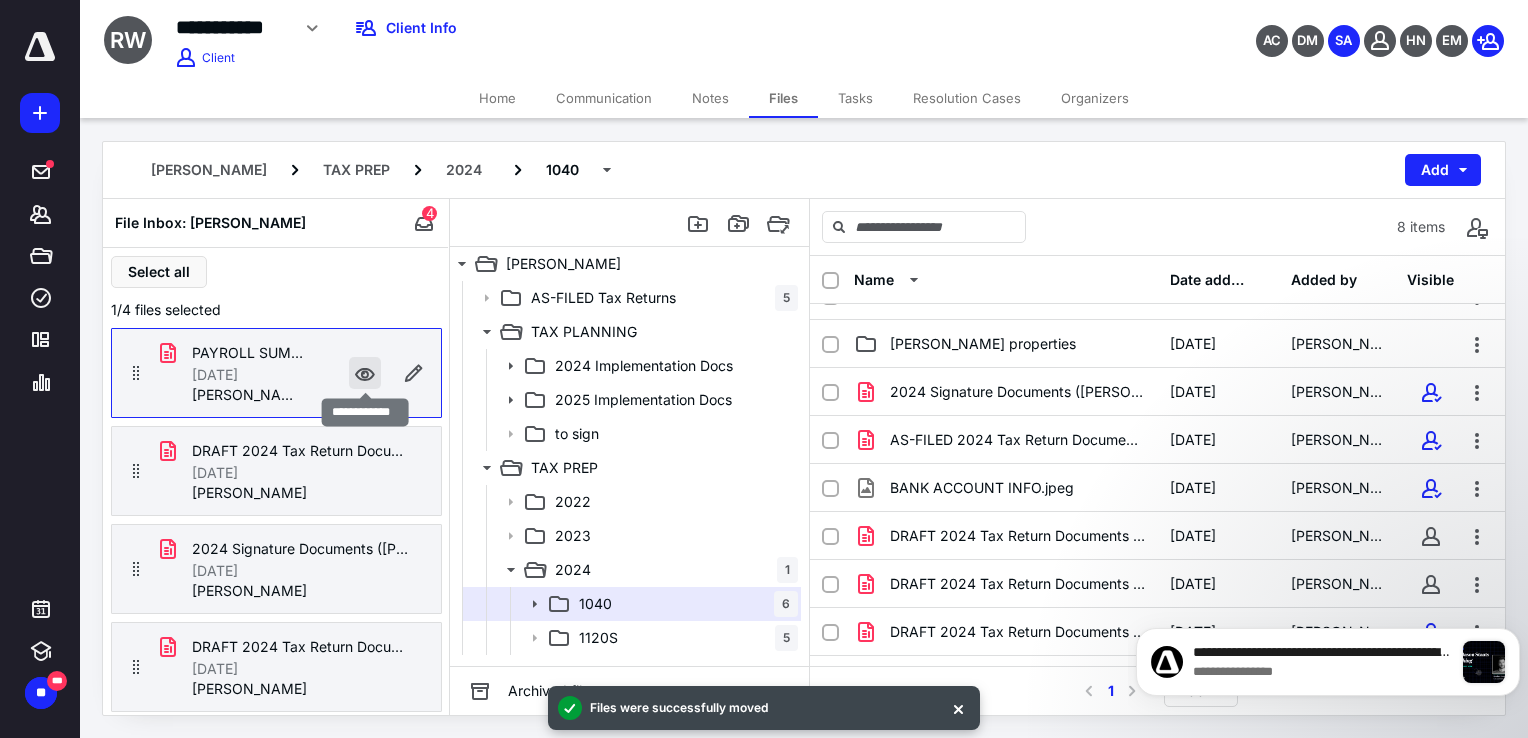 click at bounding box center (365, 373) 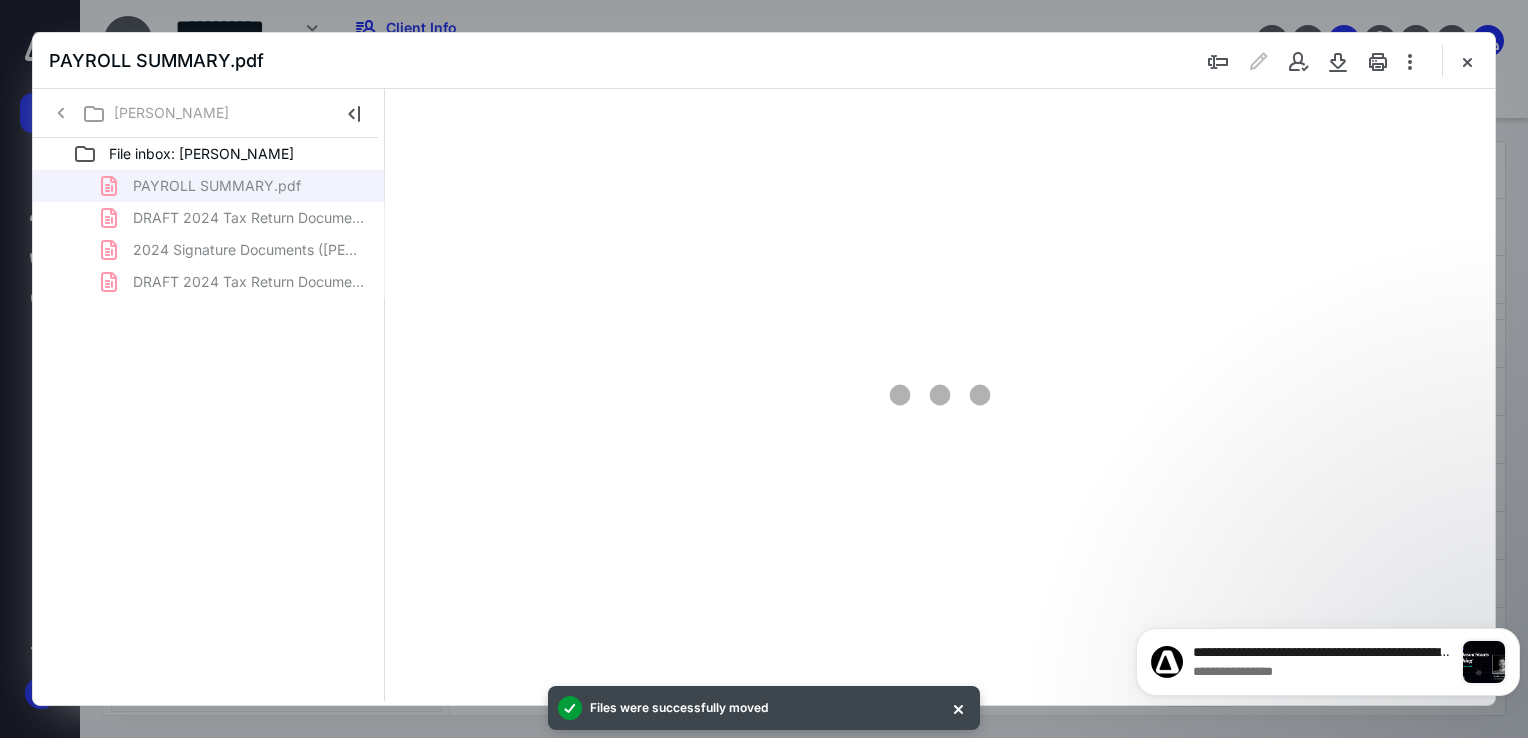 scroll, scrollTop: 0, scrollLeft: 0, axis: both 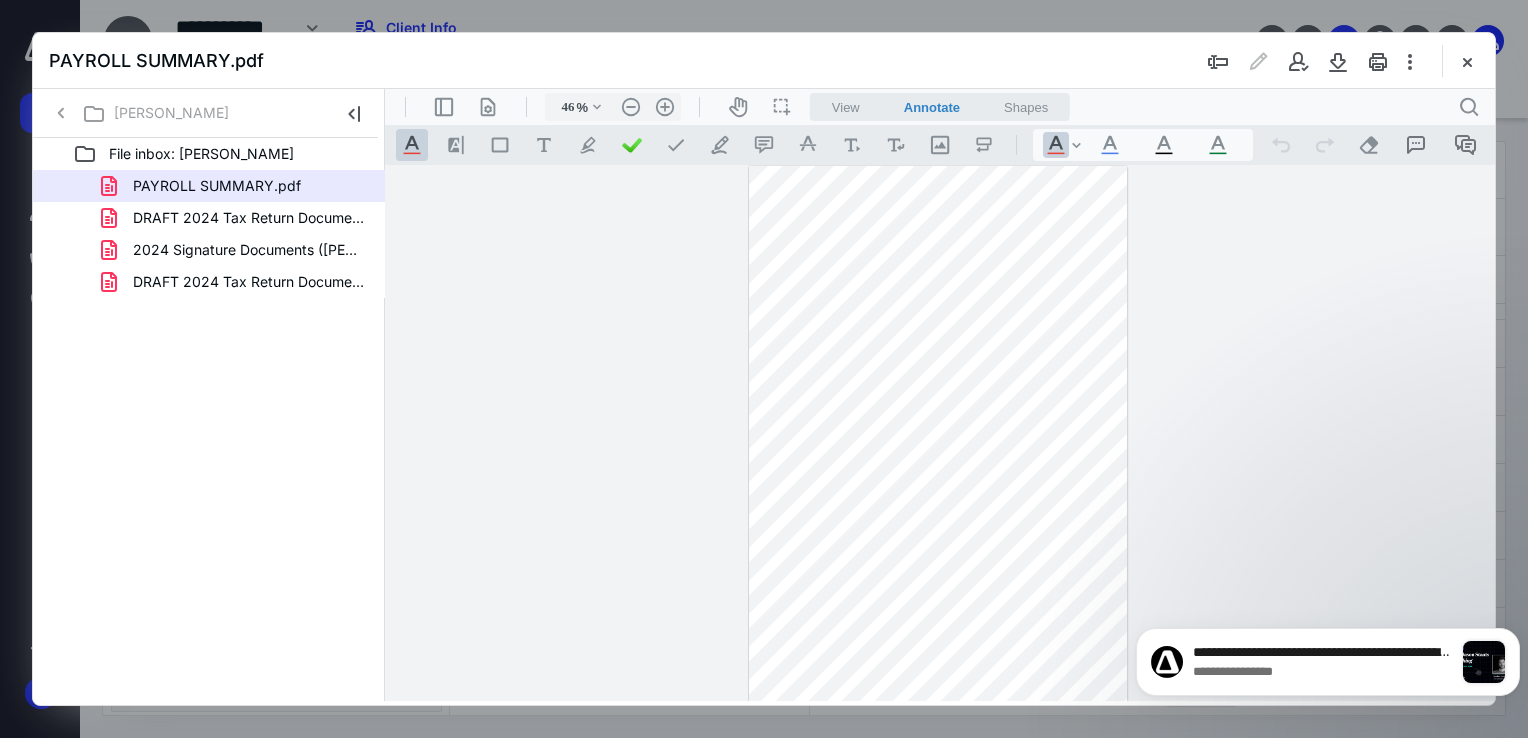 type on "53" 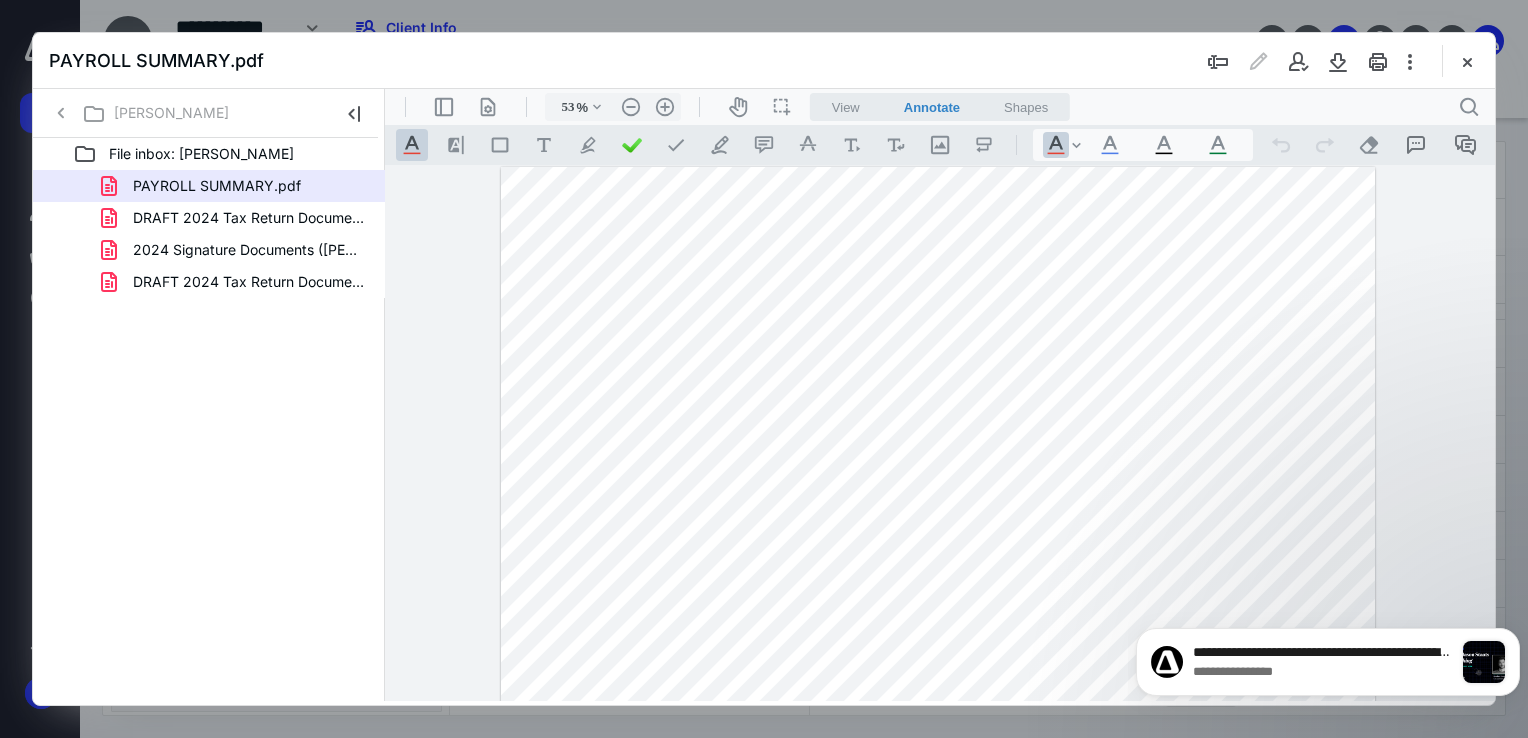 scroll, scrollTop: 0, scrollLeft: 0, axis: both 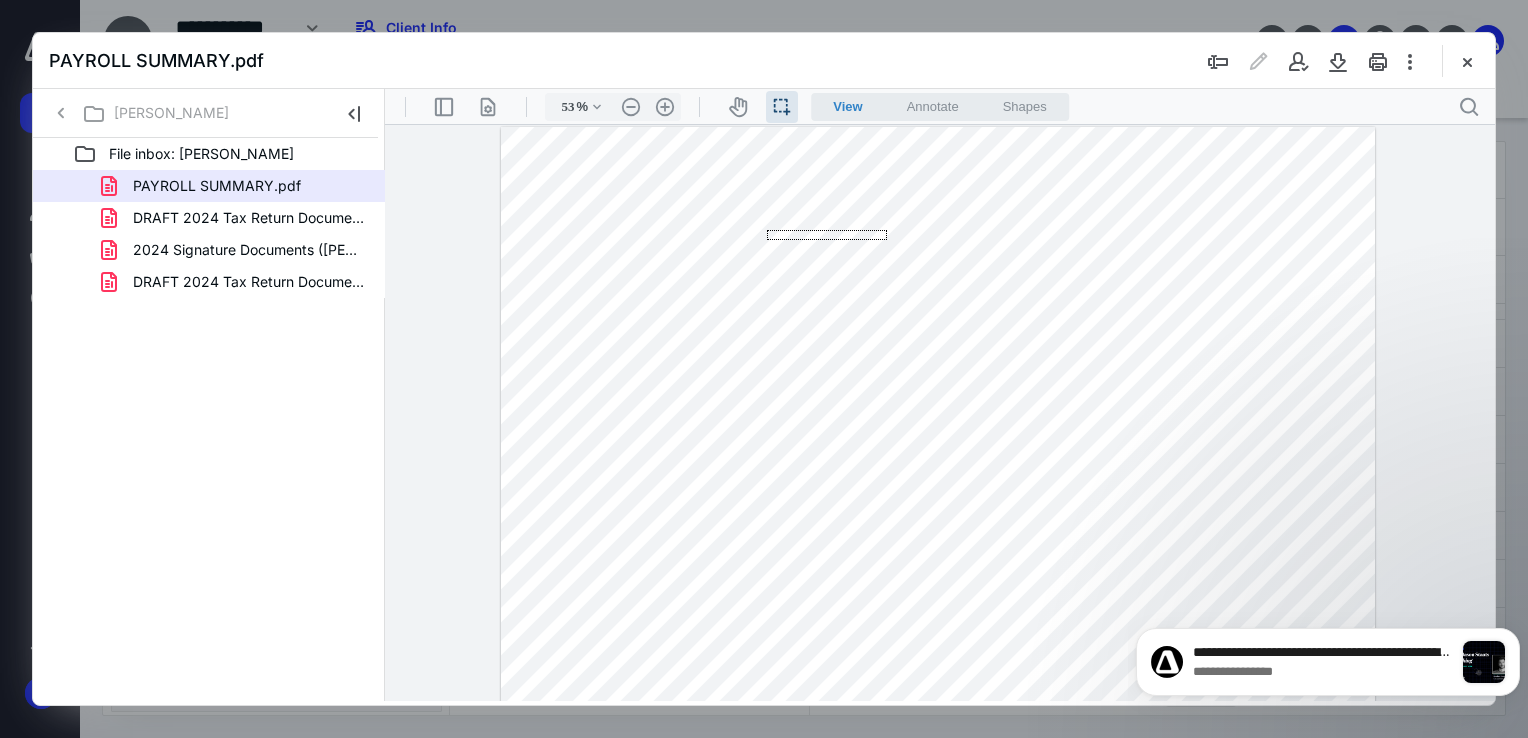 drag, startPoint x: 887, startPoint y: 240, endPoint x: 767, endPoint y: 230, distance: 120.41595 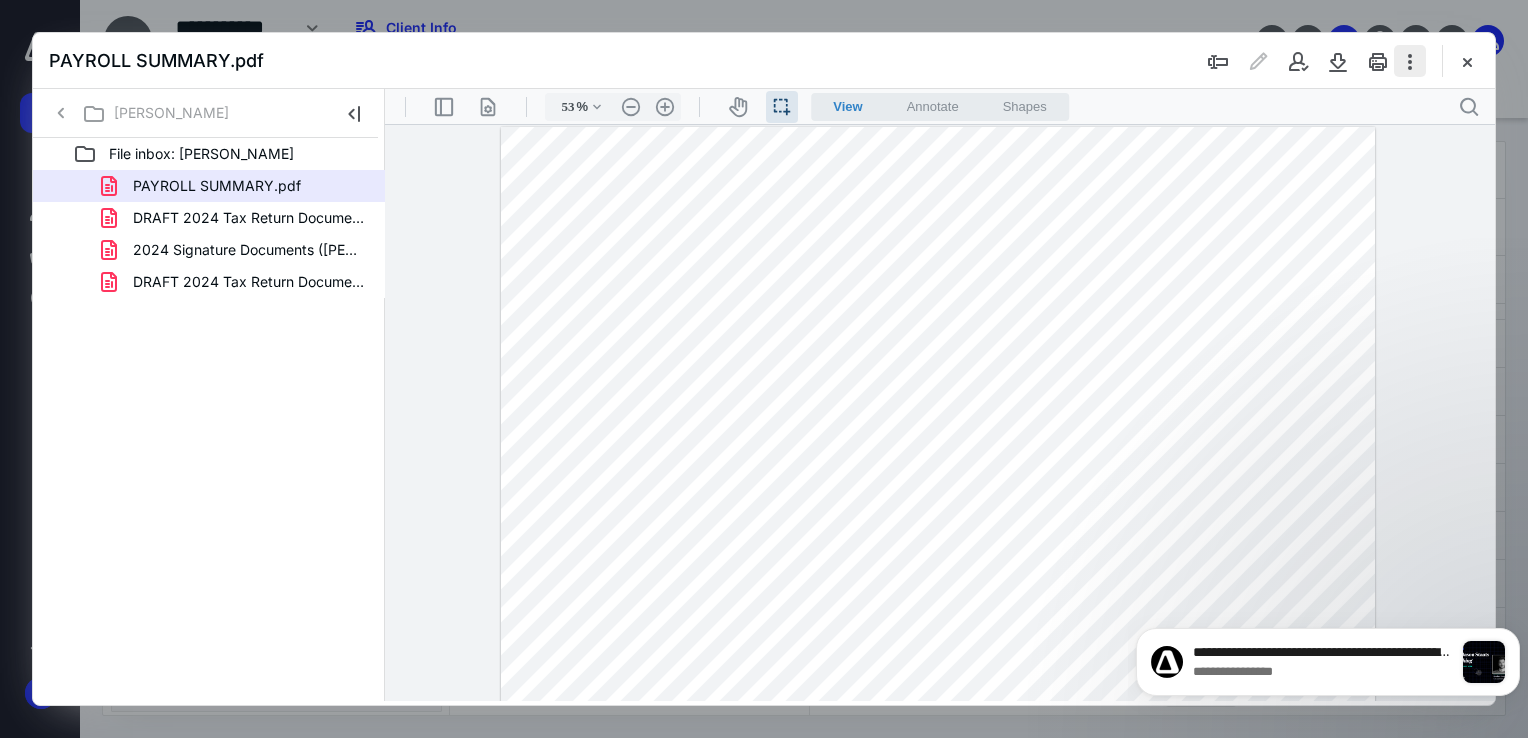 click at bounding box center [1410, 61] 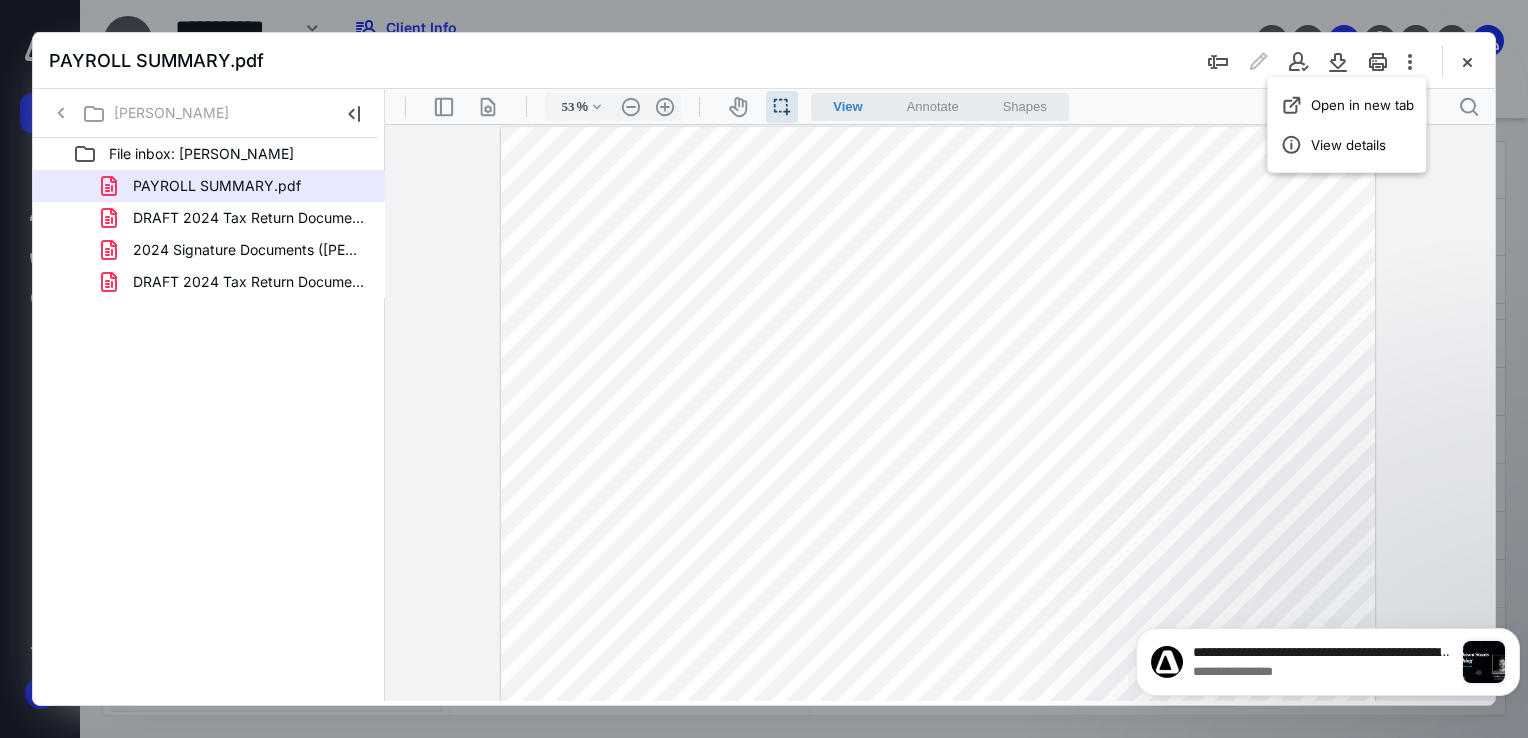 click at bounding box center (938, 745) 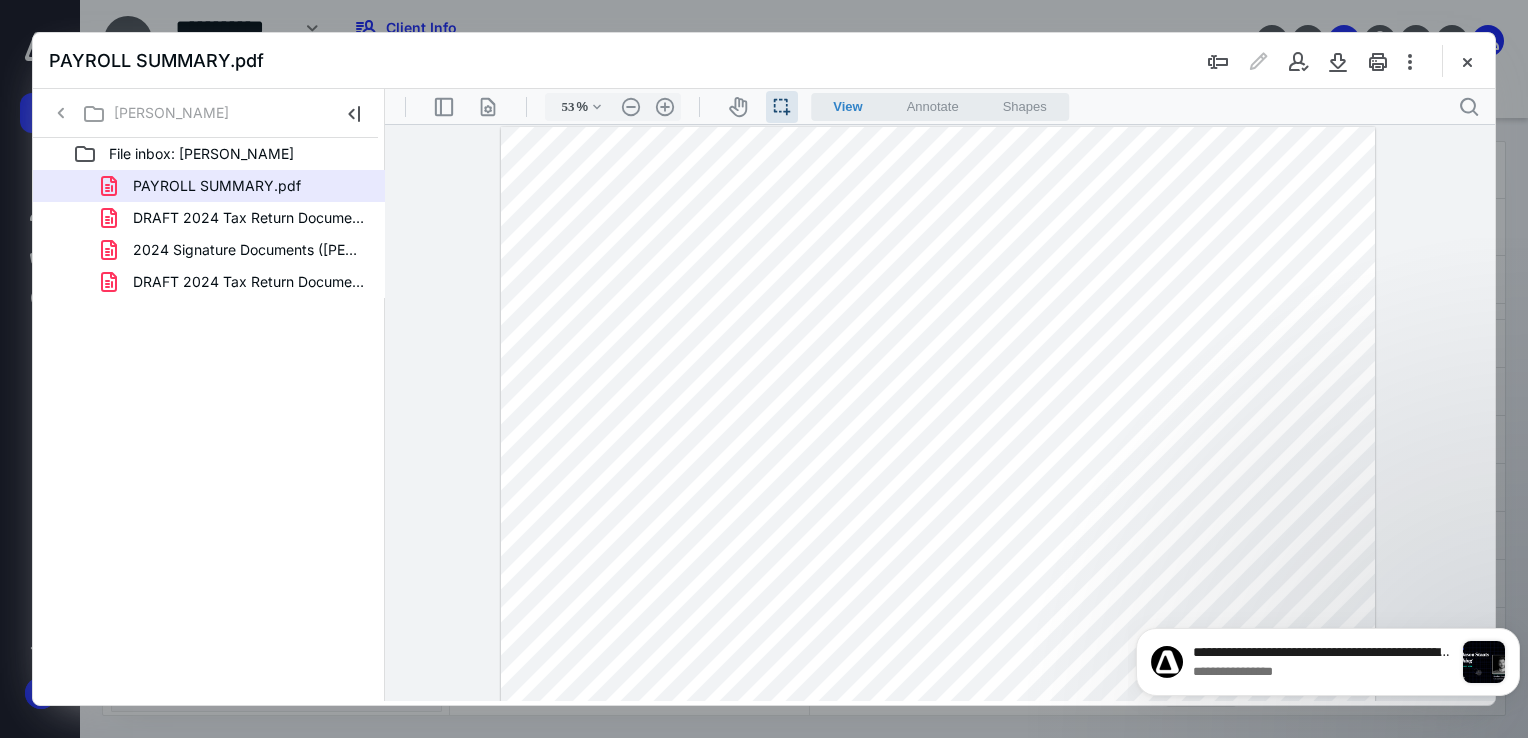 click on "Shapes" at bounding box center [1025, 106] 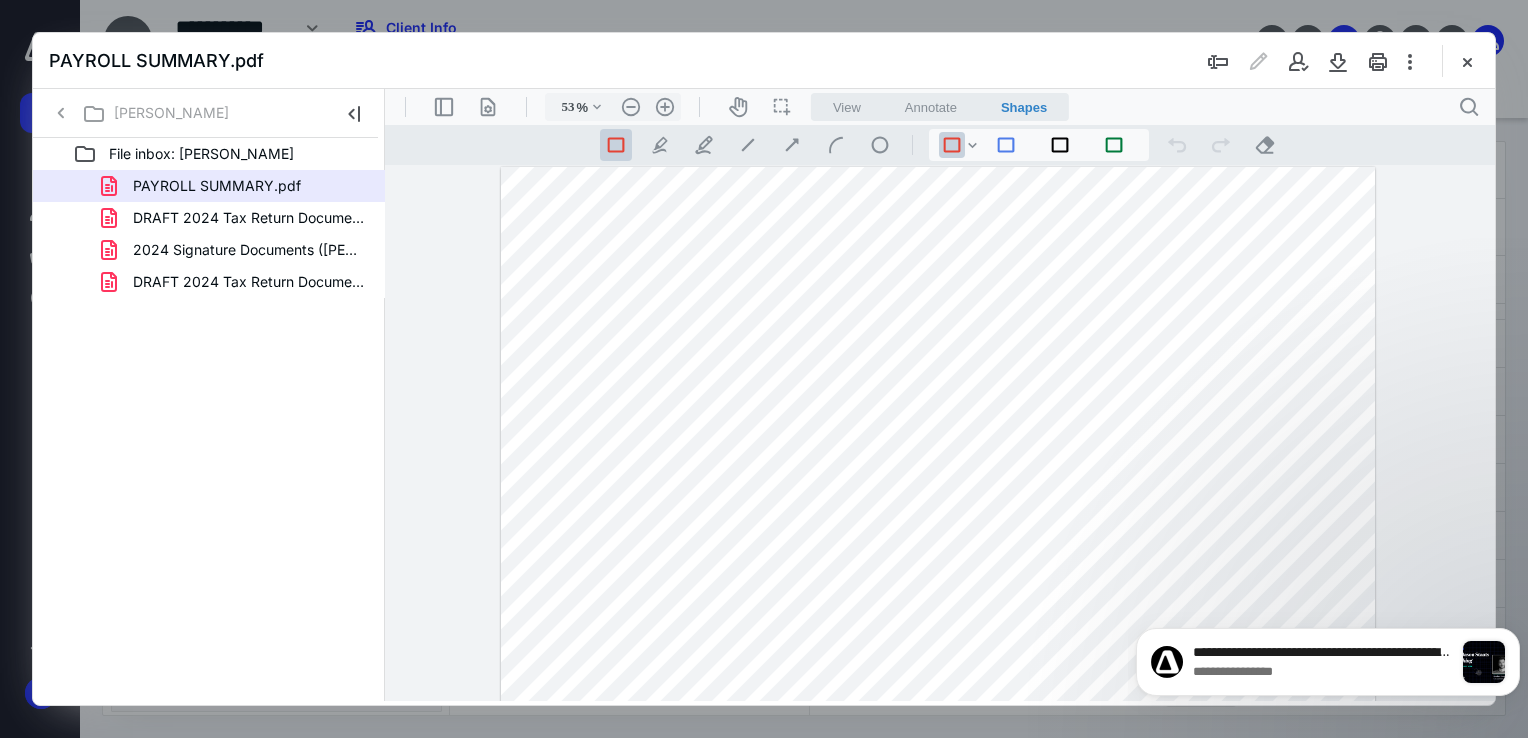 click on "Annotate" at bounding box center (931, 107) 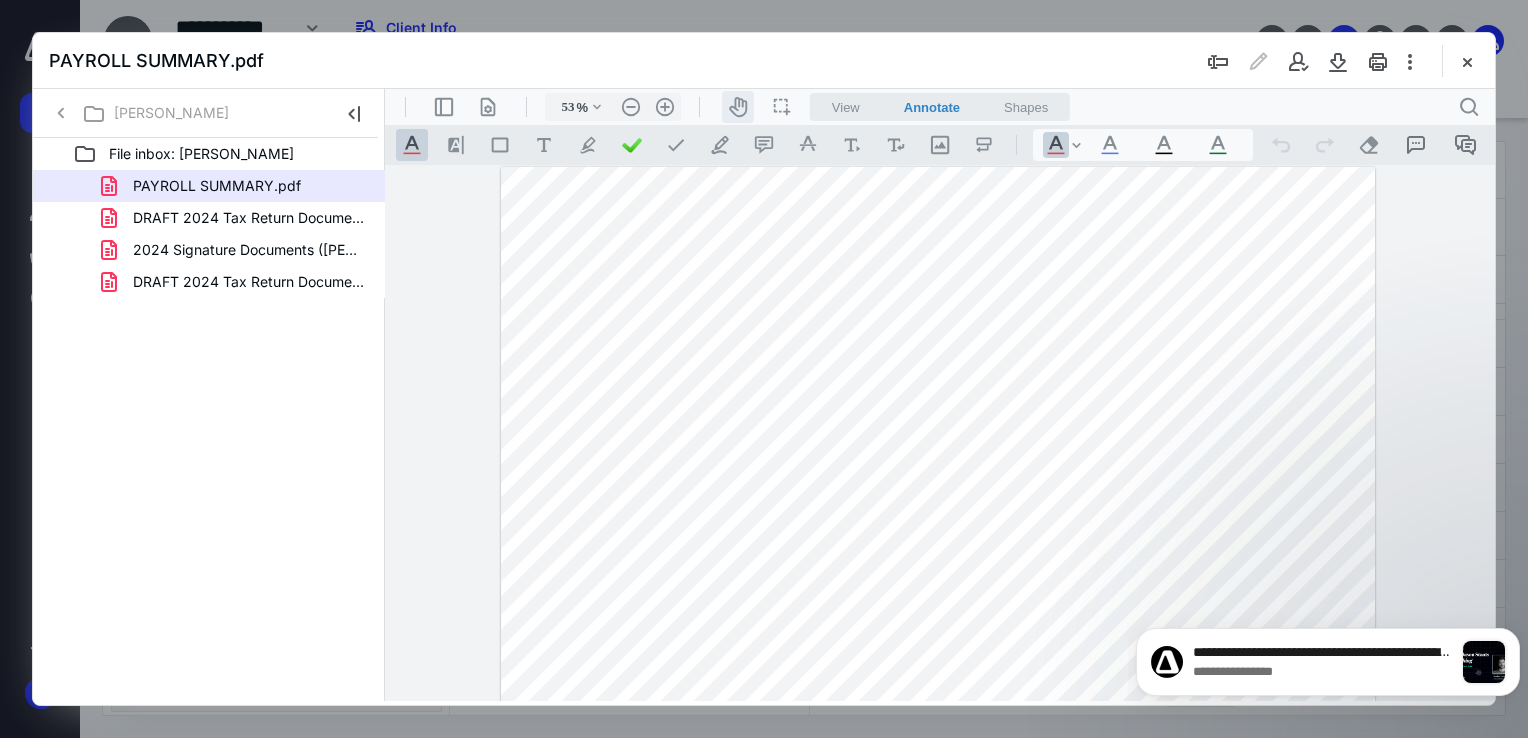 click on "icon-header-pan20" at bounding box center [738, 107] 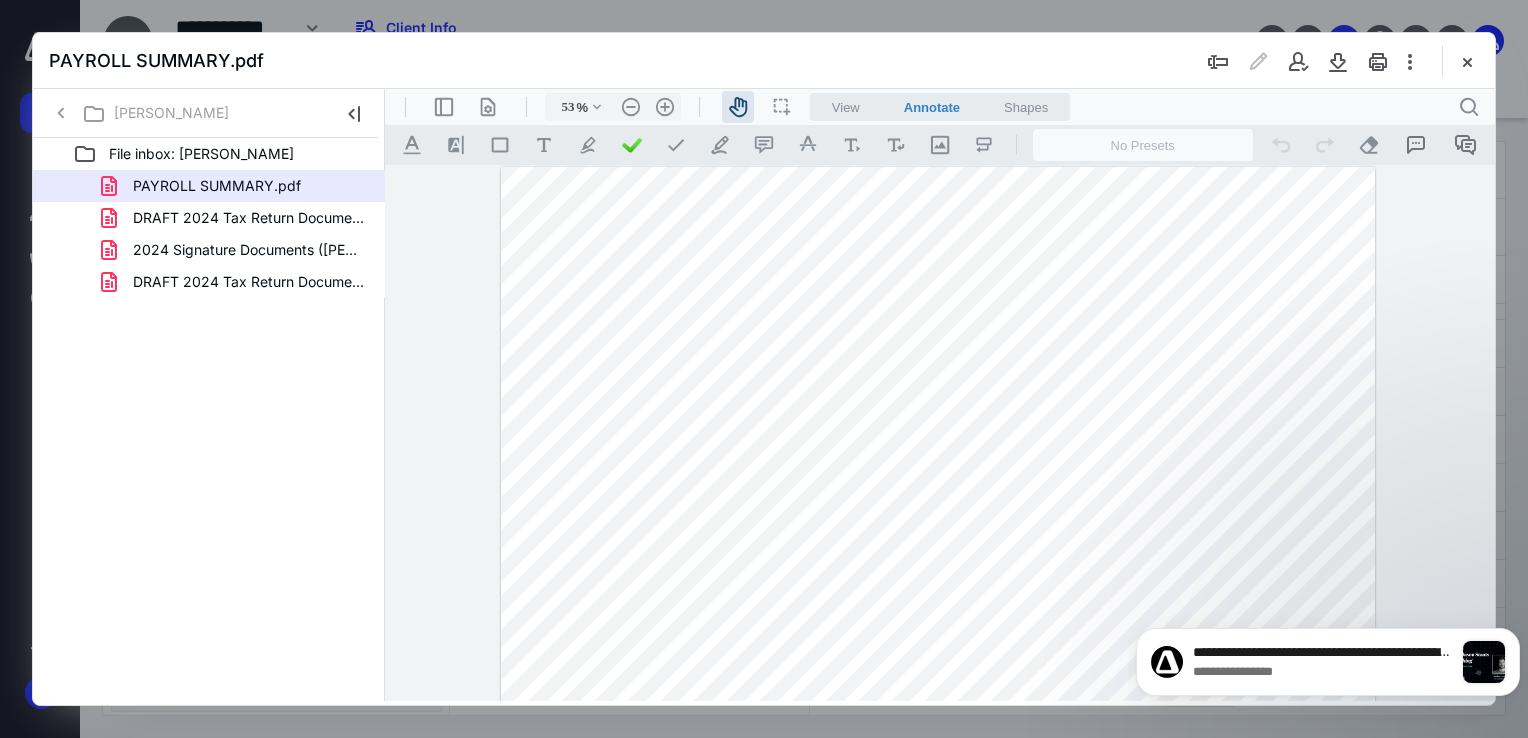 scroll, scrollTop: 4, scrollLeft: 0, axis: vertical 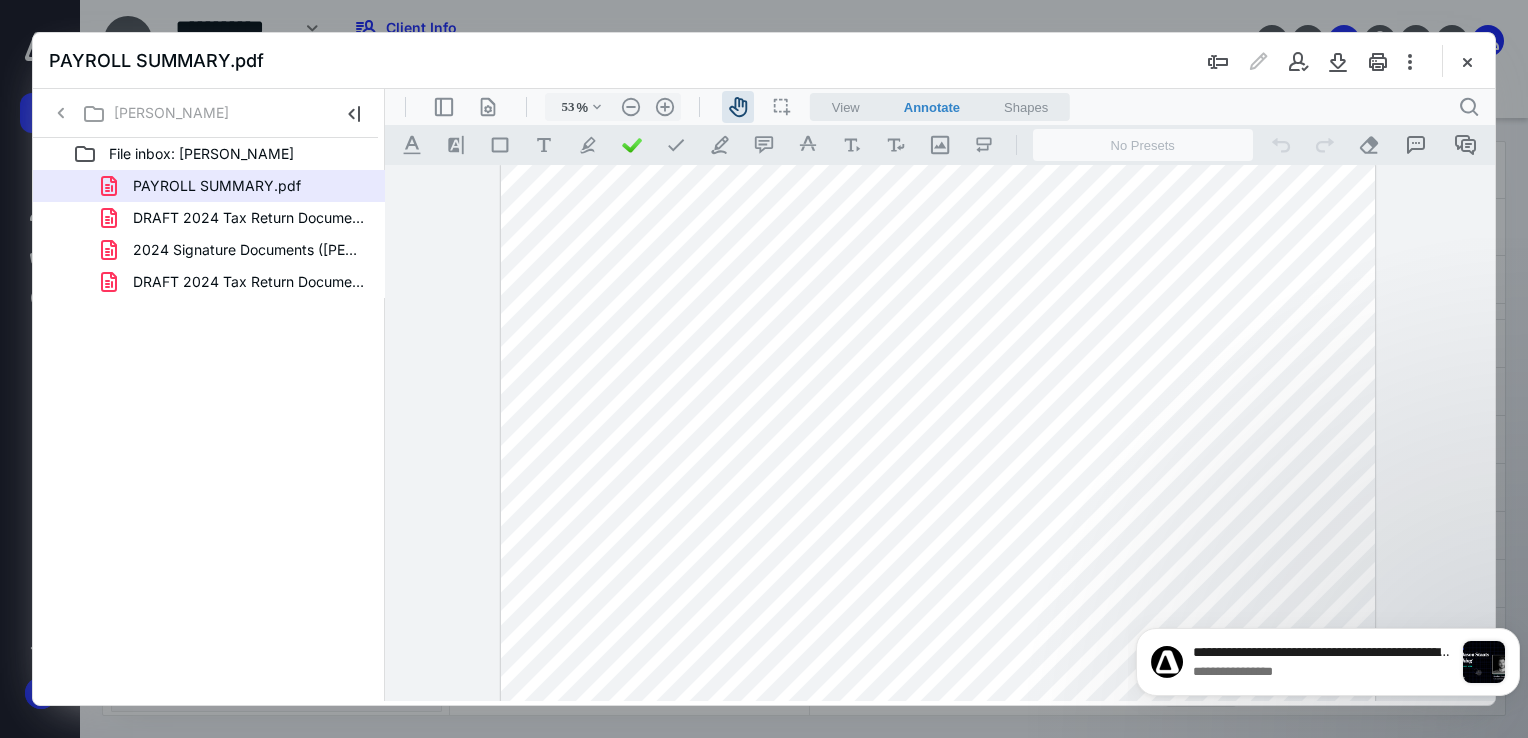 drag, startPoint x: 914, startPoint y: 246, endPoint x: 805, endPoint y: 244, distance: 109.01835 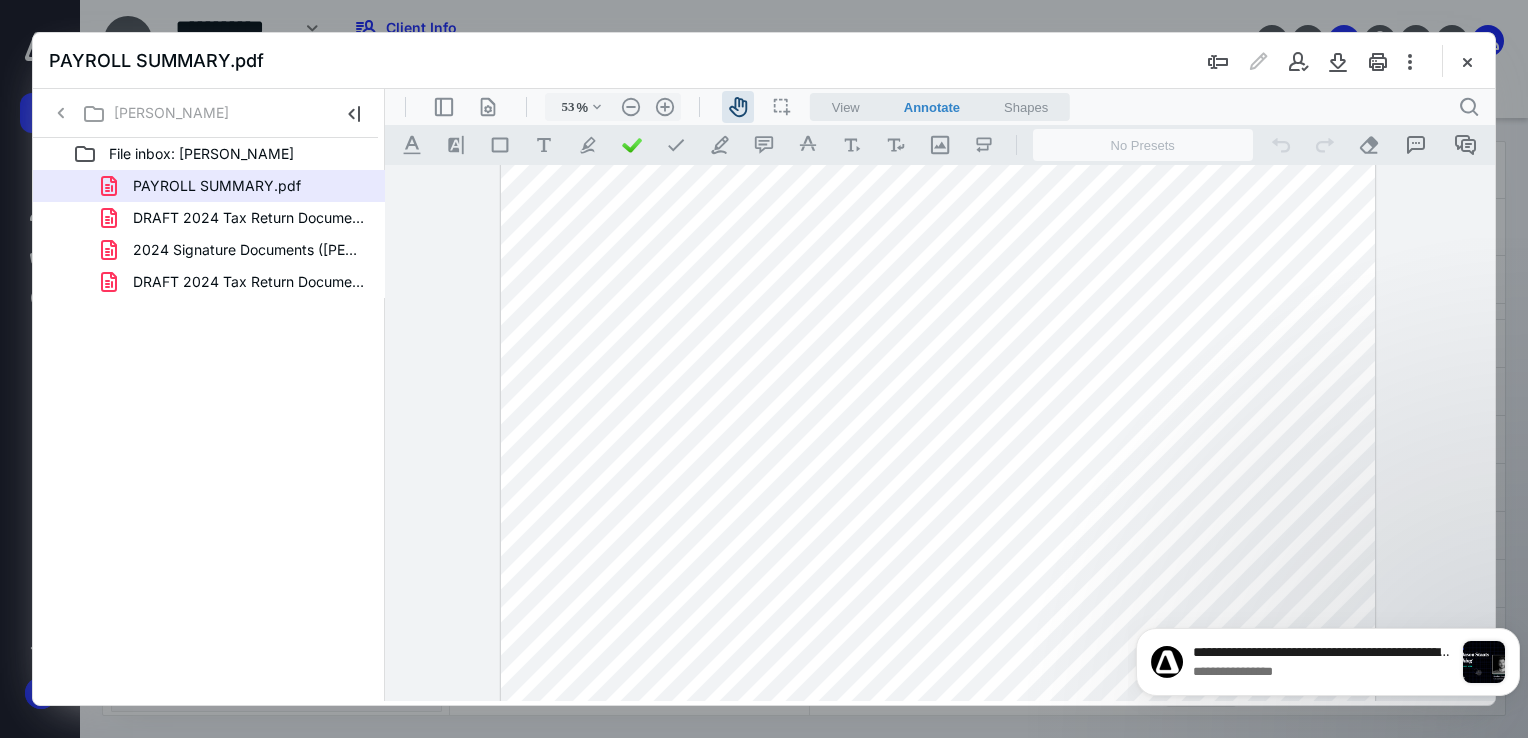 scroll, scrollTop: 60, scrollLeft: 0, axis: vertical 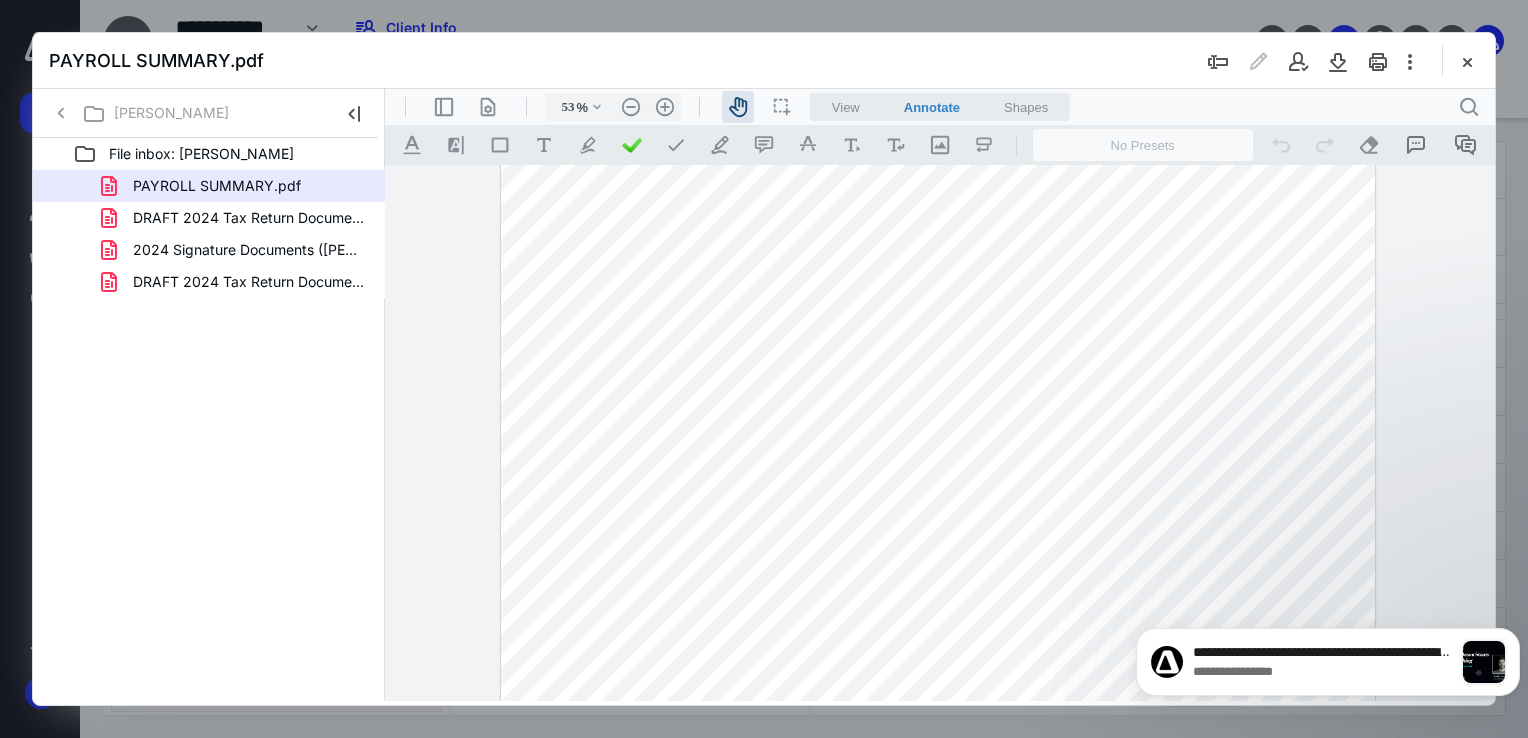 drag, startPoint x: 805, startPoint y: 244, endPoint x: 839, endPoint y: 187, distance: 66.37017 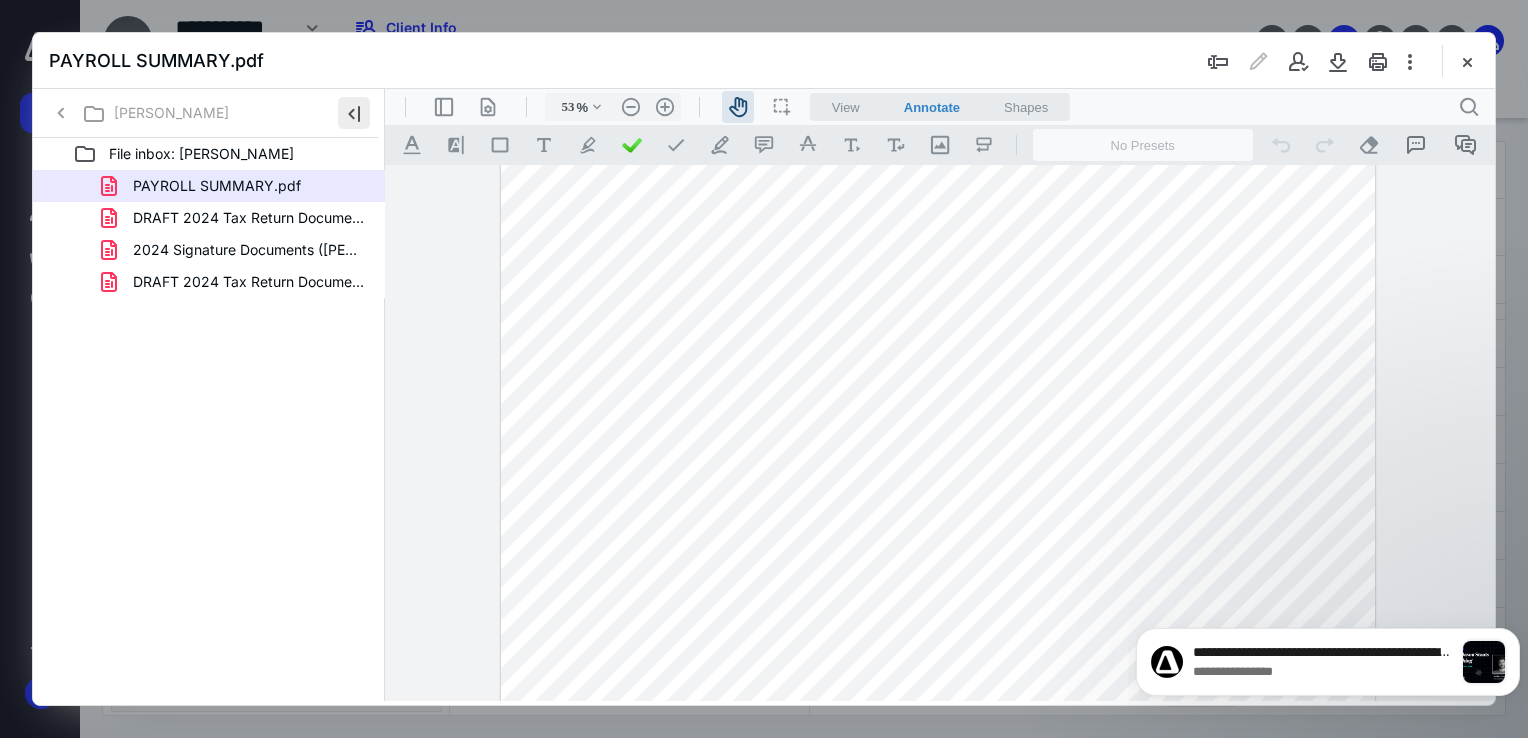 click at bounding box center (354, 113) 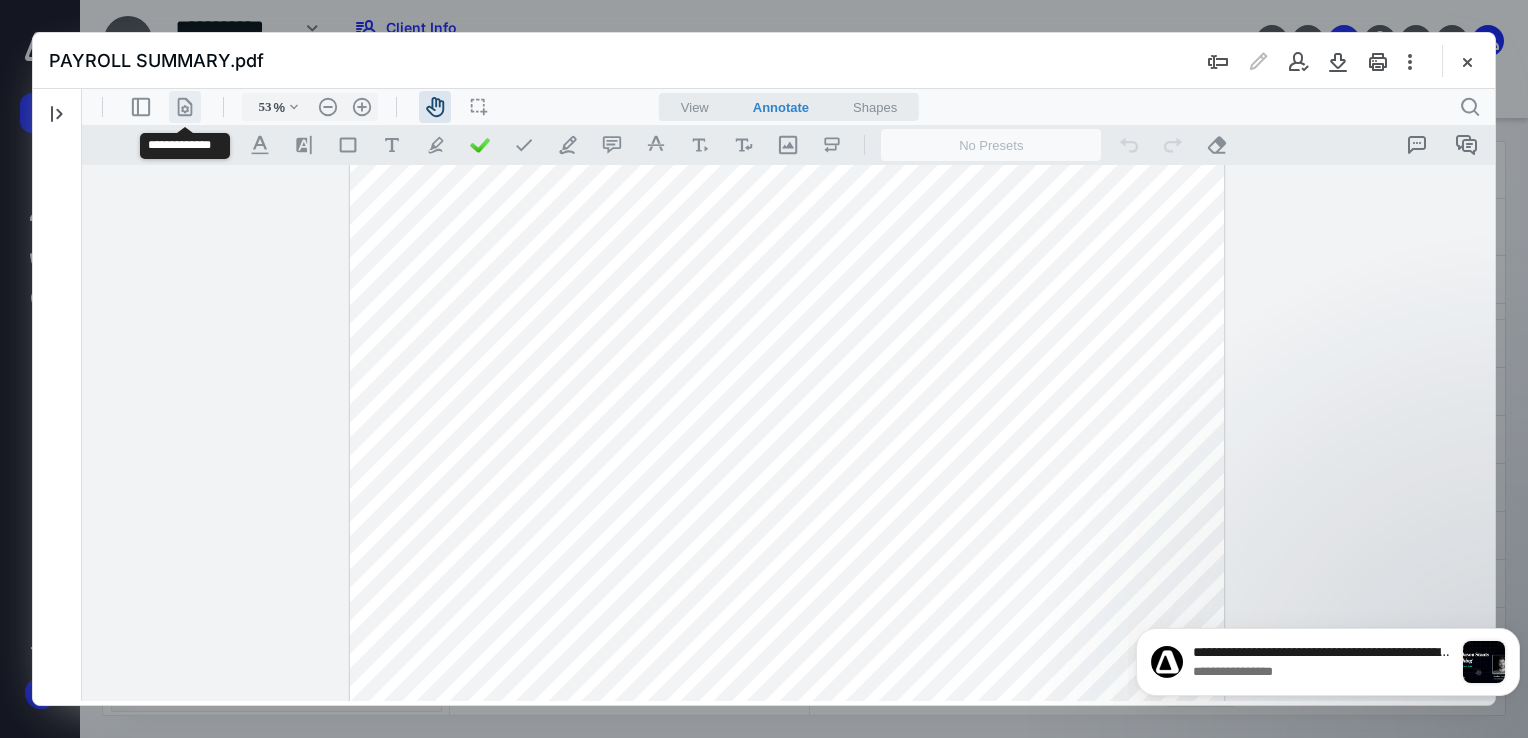 click on ".cls-1{fill:#abb0c4;} icon - header - page manipulation - line" at bounding box center [185, 107] 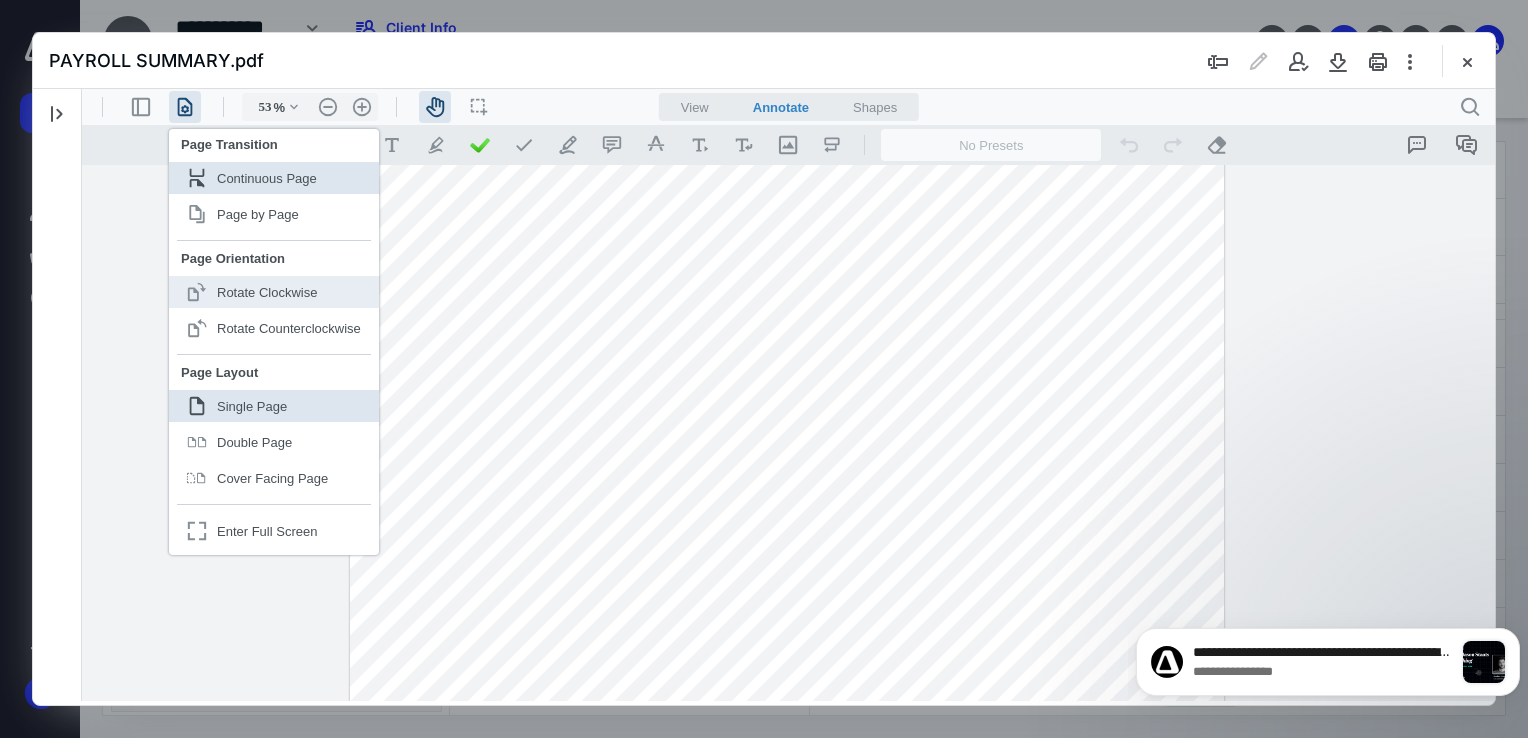 click on "Rotate Clockwise" at bounding box center [267, 292] 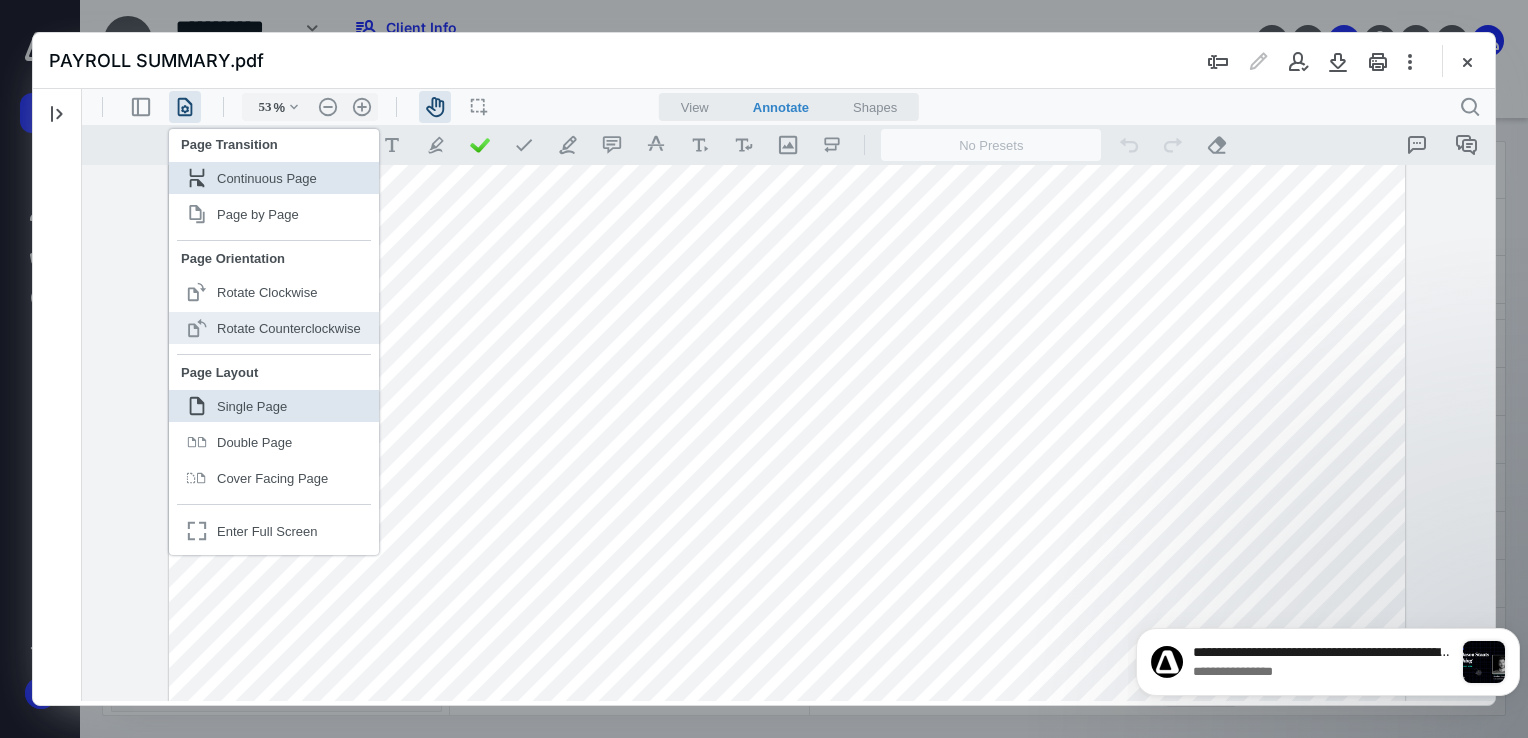 click on ".cls-1{fill:#abb0c4;} icon - header - page manipulation - page rotation - counterclockwise - line Rotate Counterclockwise" at bounding box center (274, 328) 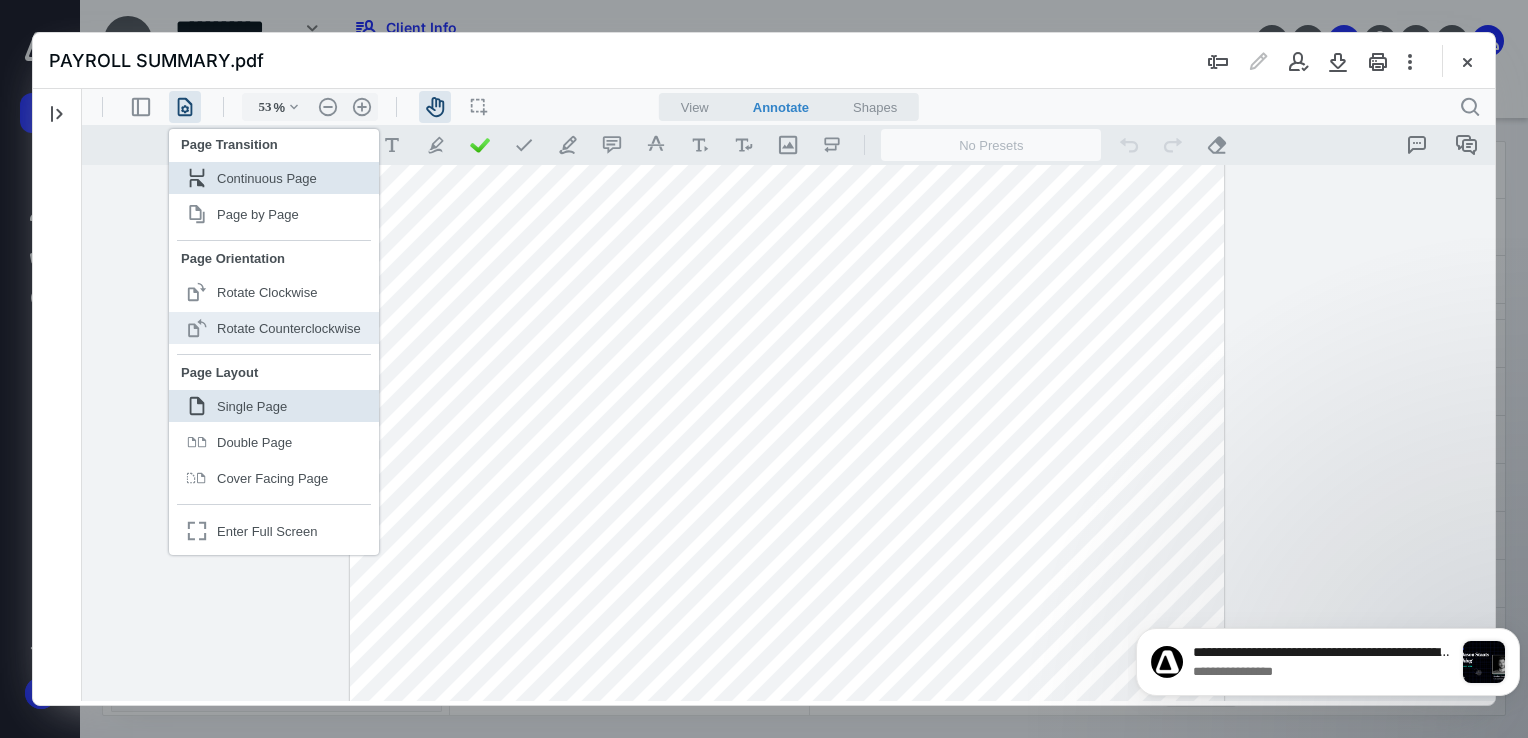 click on ".cls-1{fill:#abb0c4;} icon - header - page manipulation - page rotation - counterclockwise - line Rotate Counterclockwise" at bounding box center (274, 328) 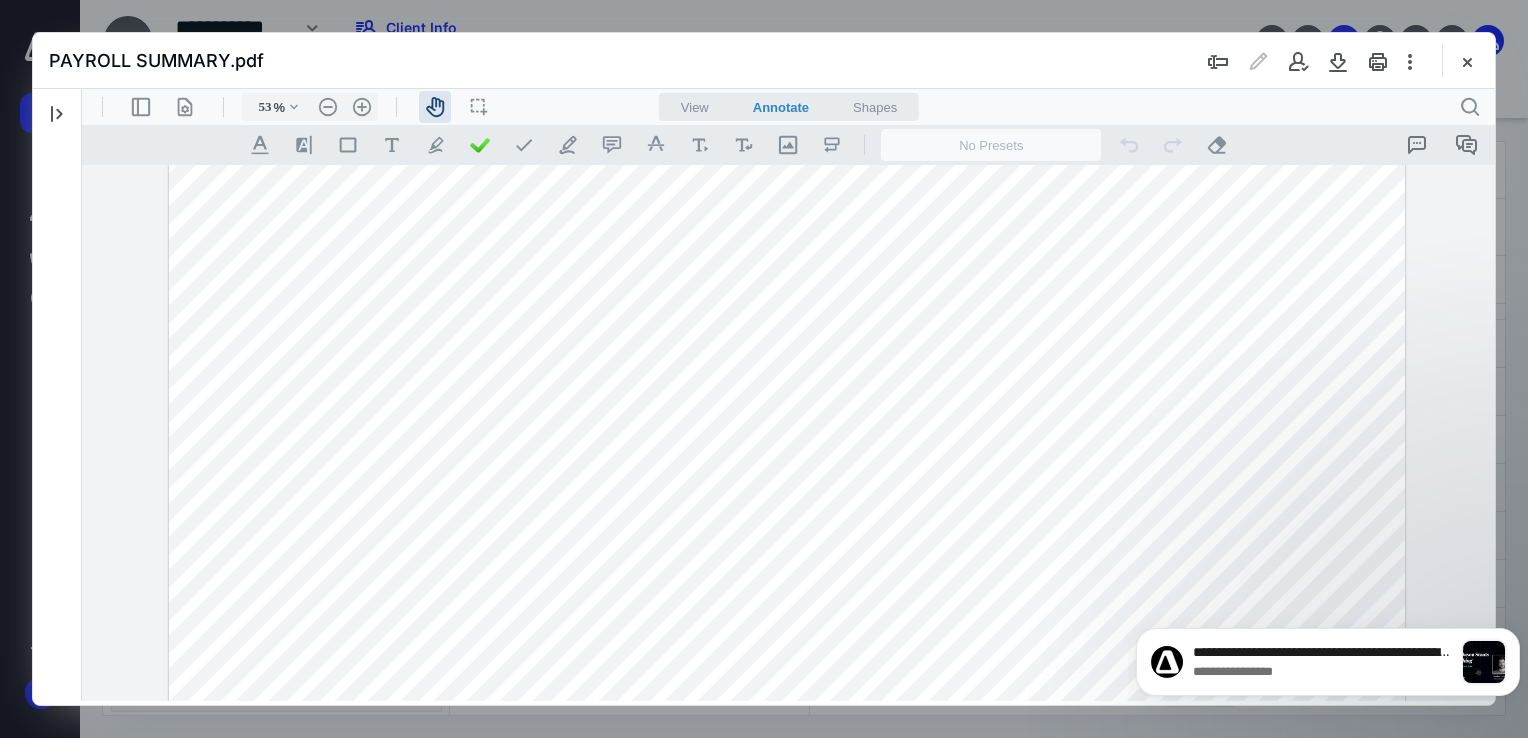 click at bounding box center (787, 544) 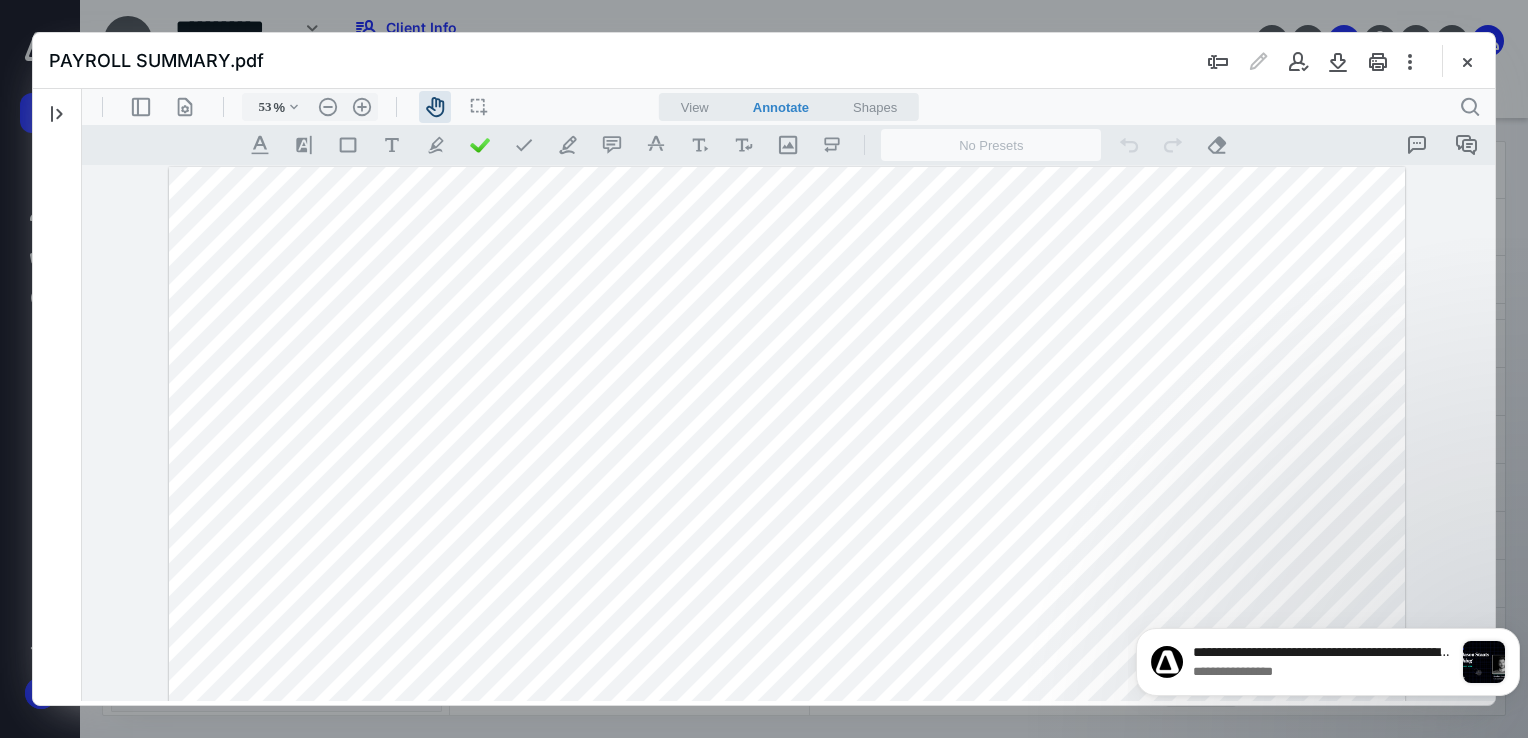 scroll, scrollTop: 0, scrollLeft: 0, axis: both 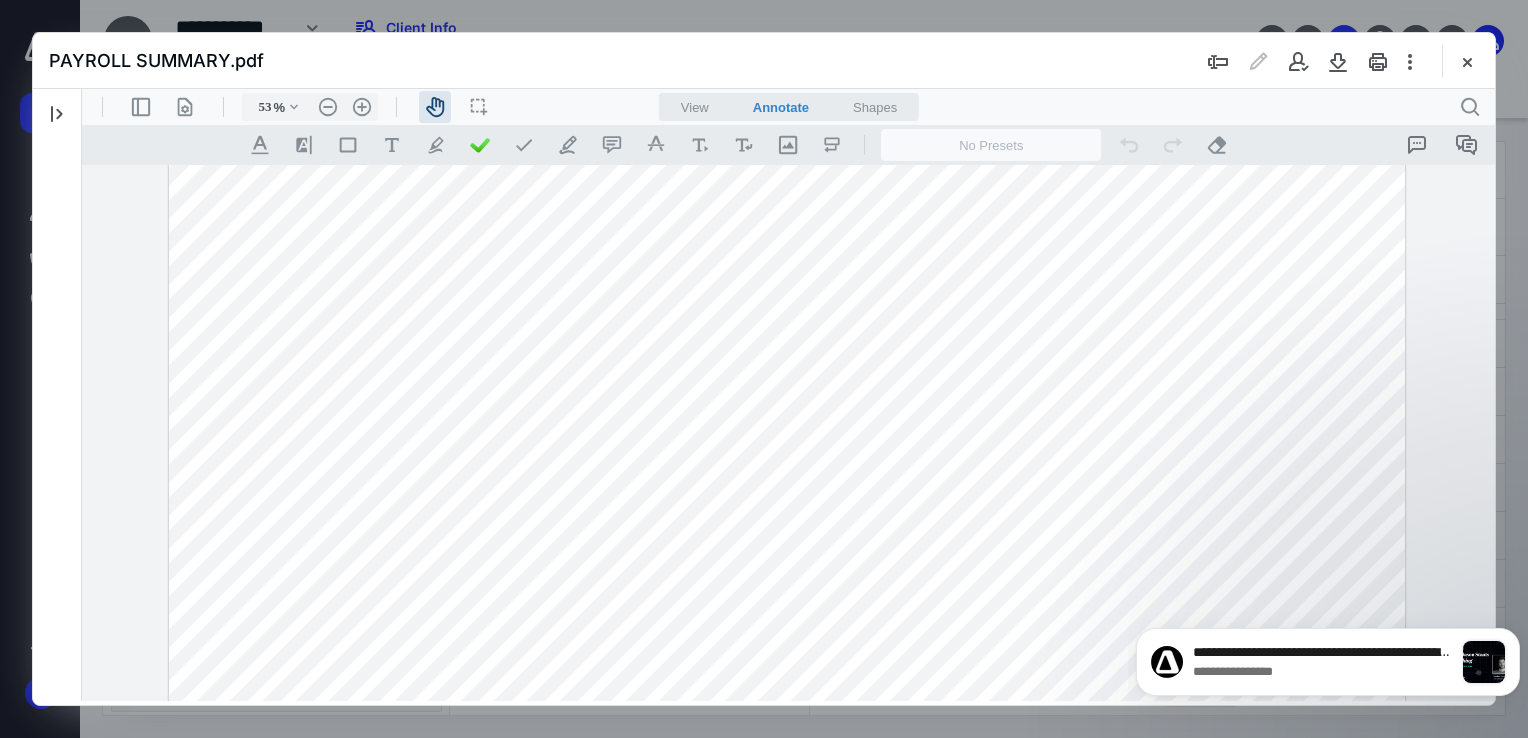 drag, startPoint x: 1239, startPoint y: 475, endPoint x: 1300, endPoint y: 376, distance: 116.284134 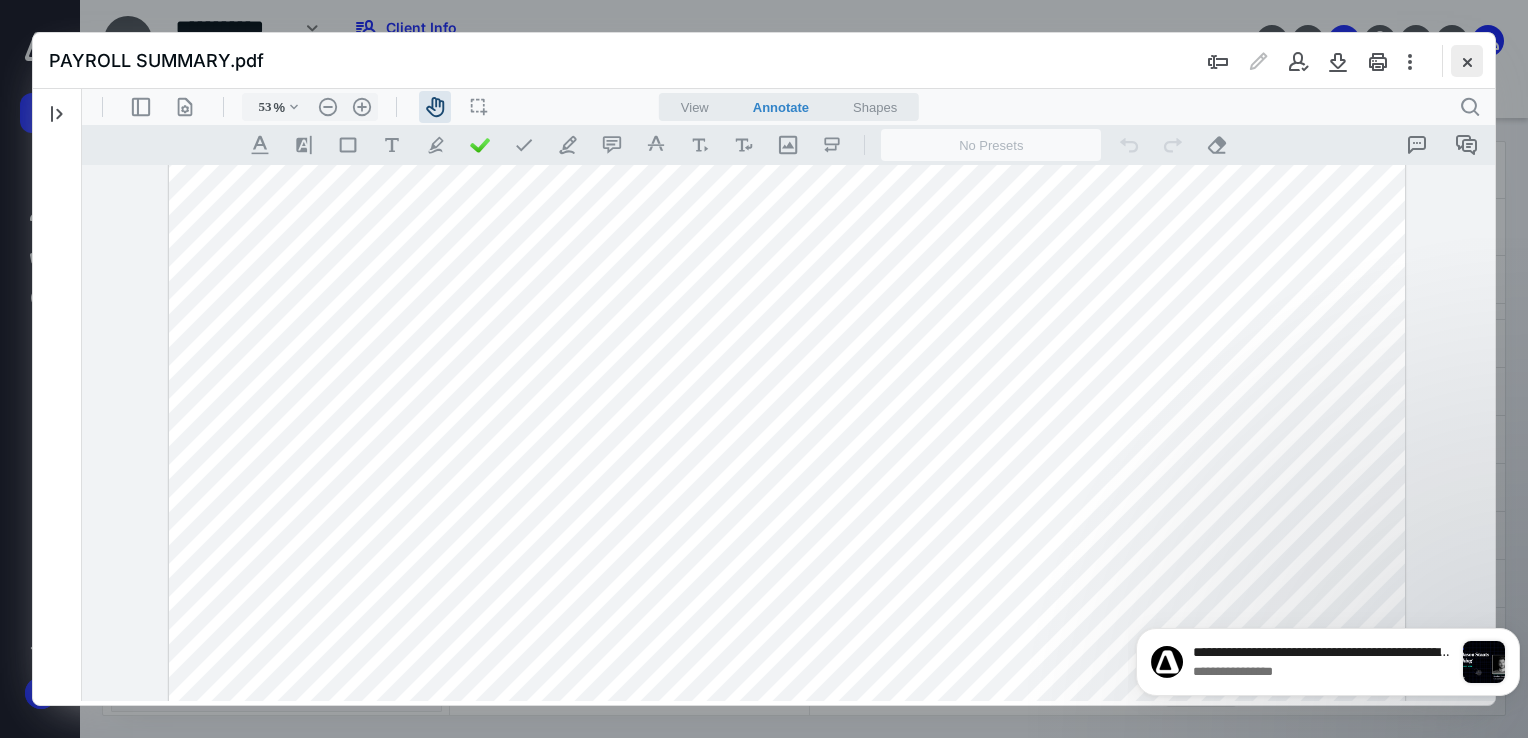 click at bounding box center (1467, 61) 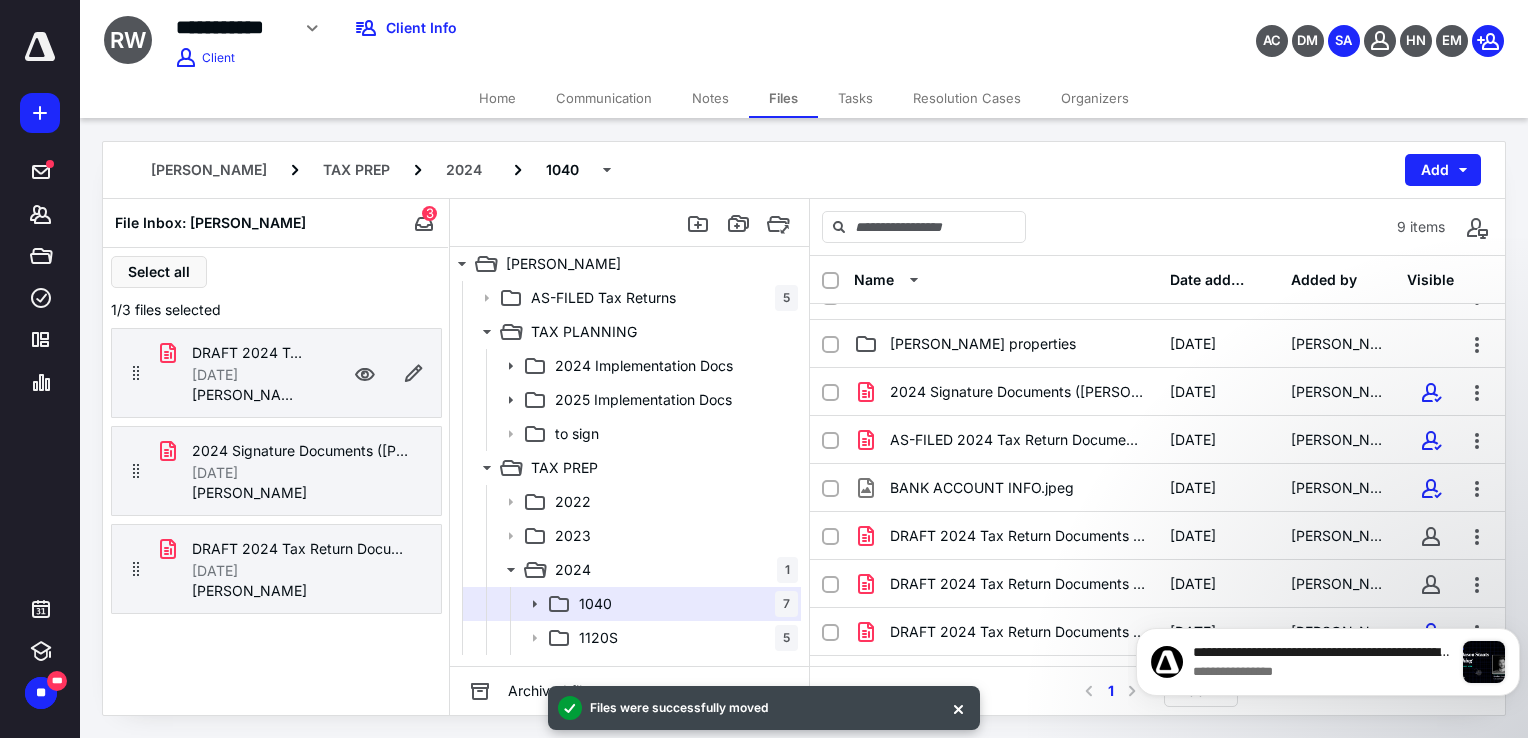 click on "[PERSON_NAME]" at bounding box center [248, 395] 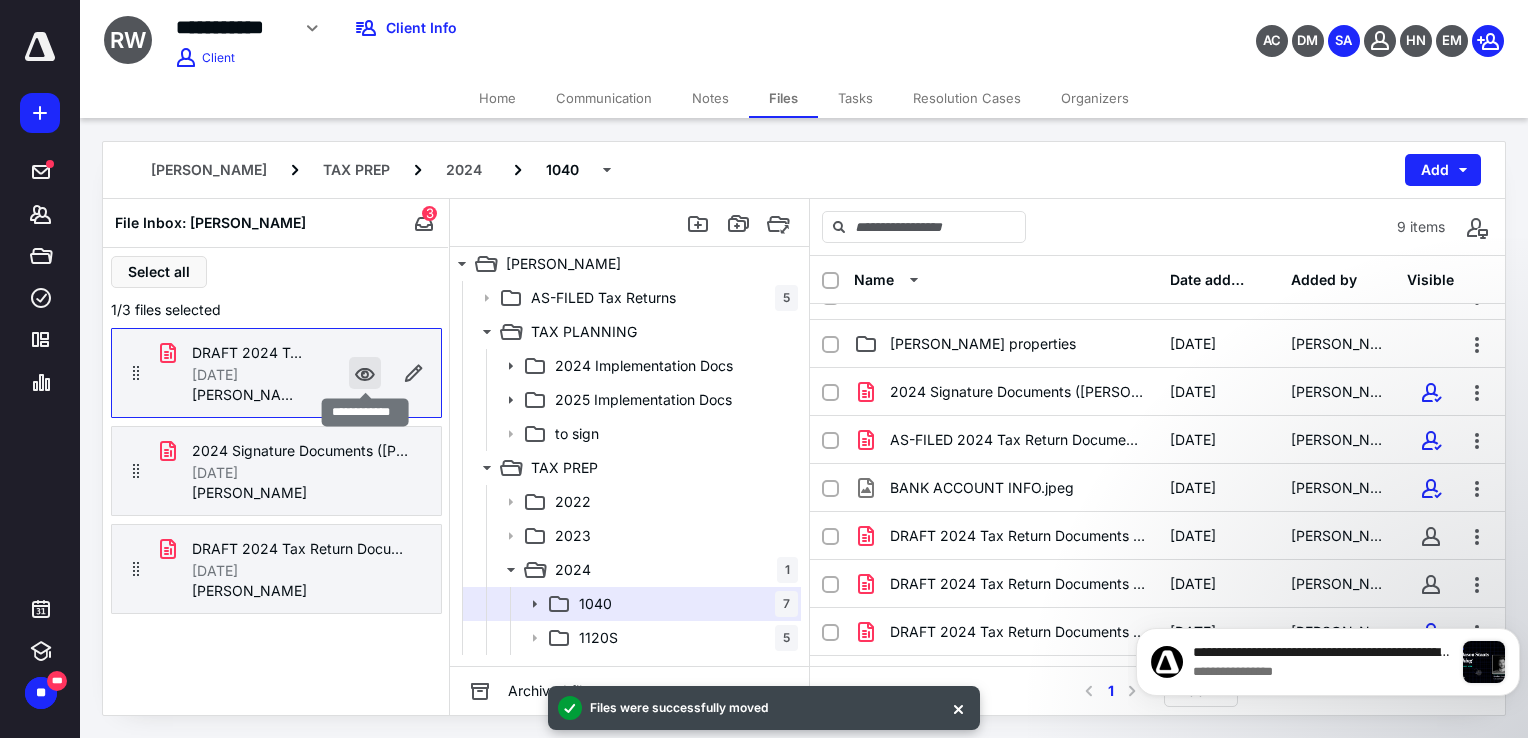 click at bounding box center [365, 373] 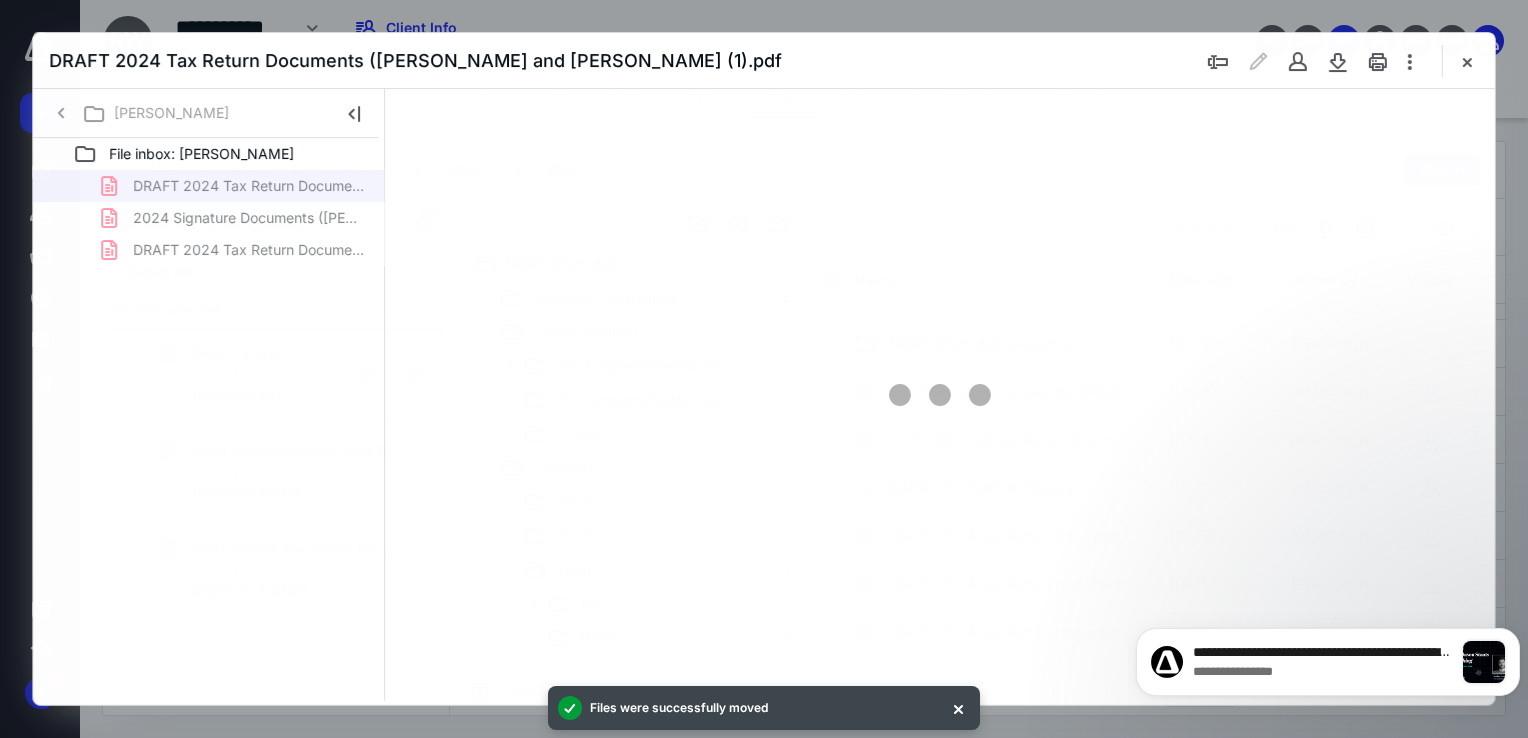 scroll, scrollTop: 0, scrollLeft: 0, axis: both 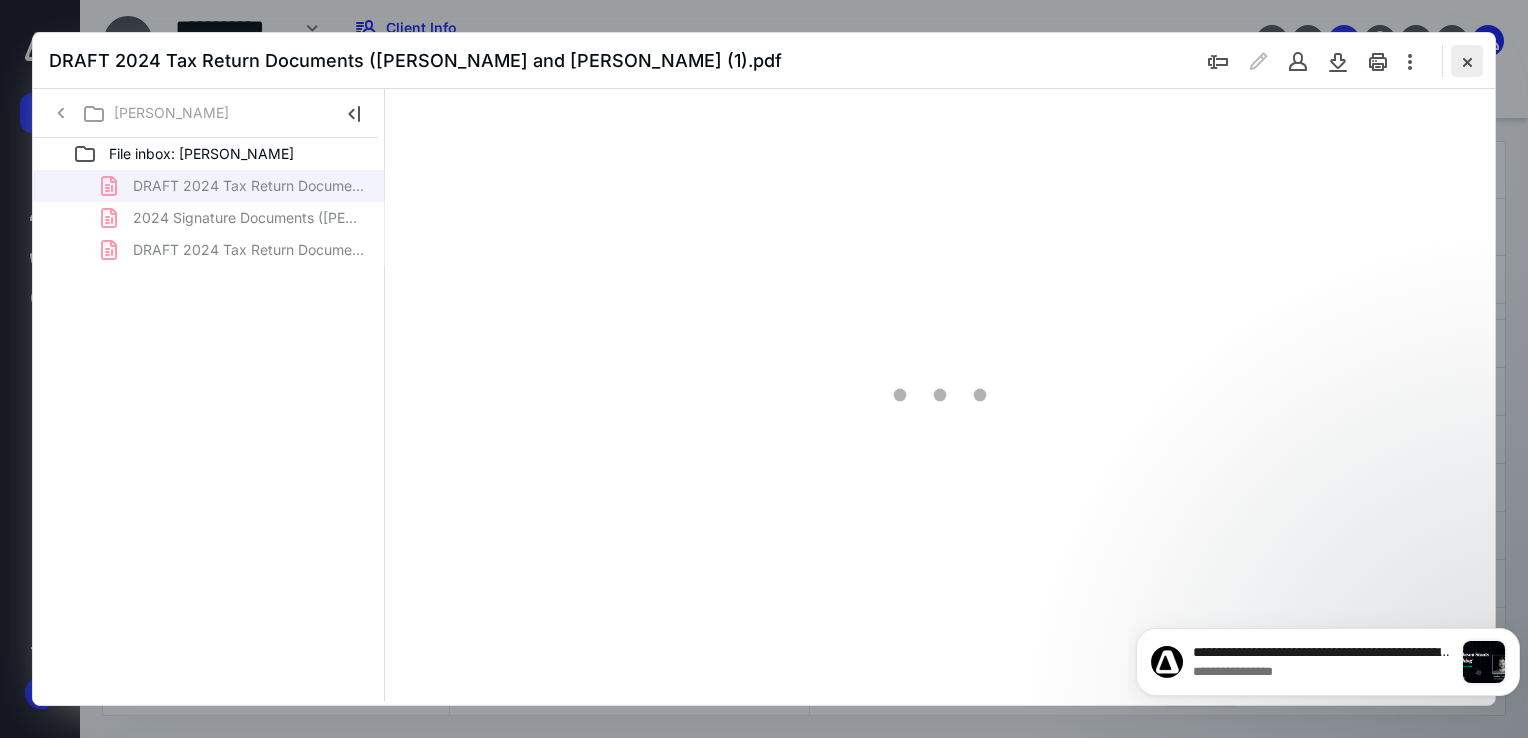 click at bounding box center (1467, 61) 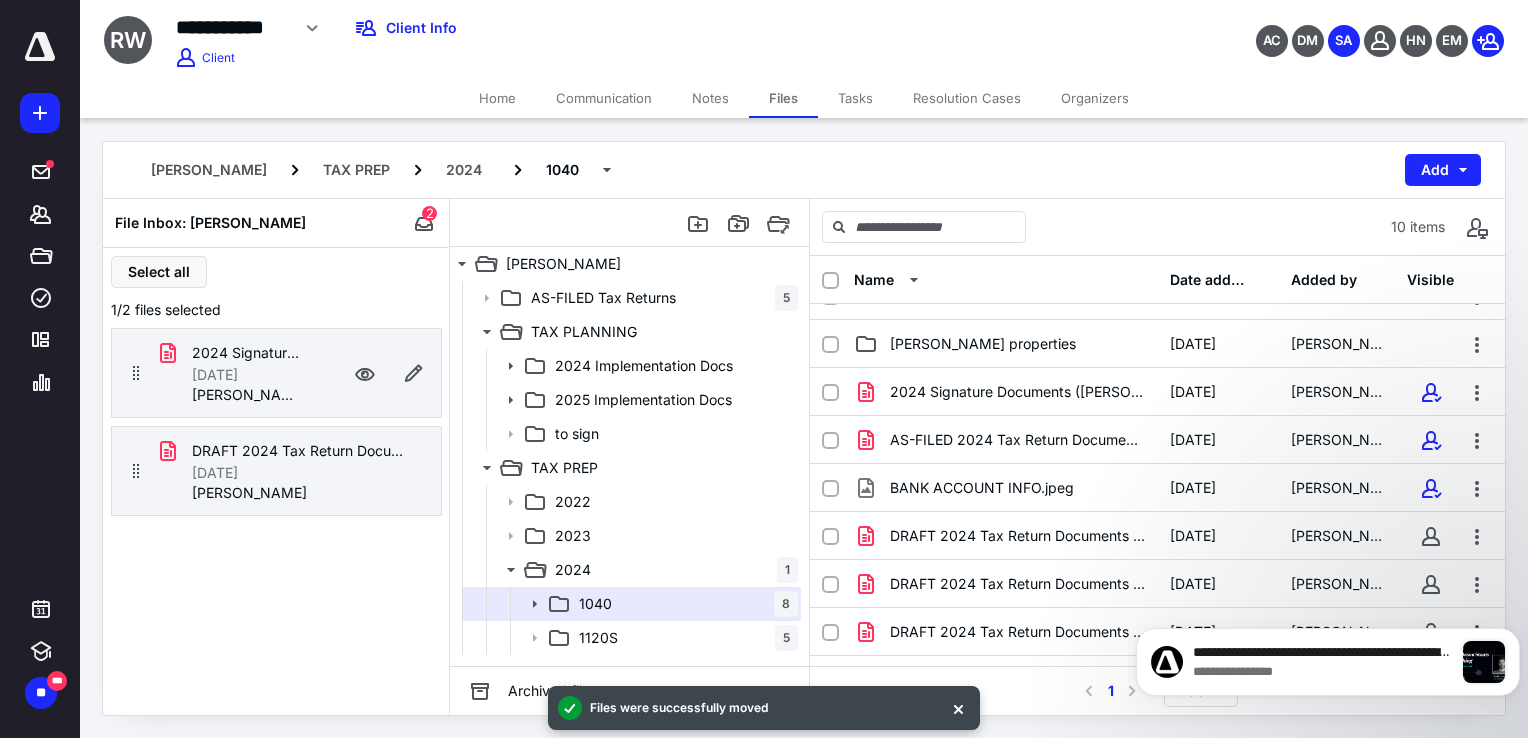 click on "[DATE]" at bounding box center [215, 375] 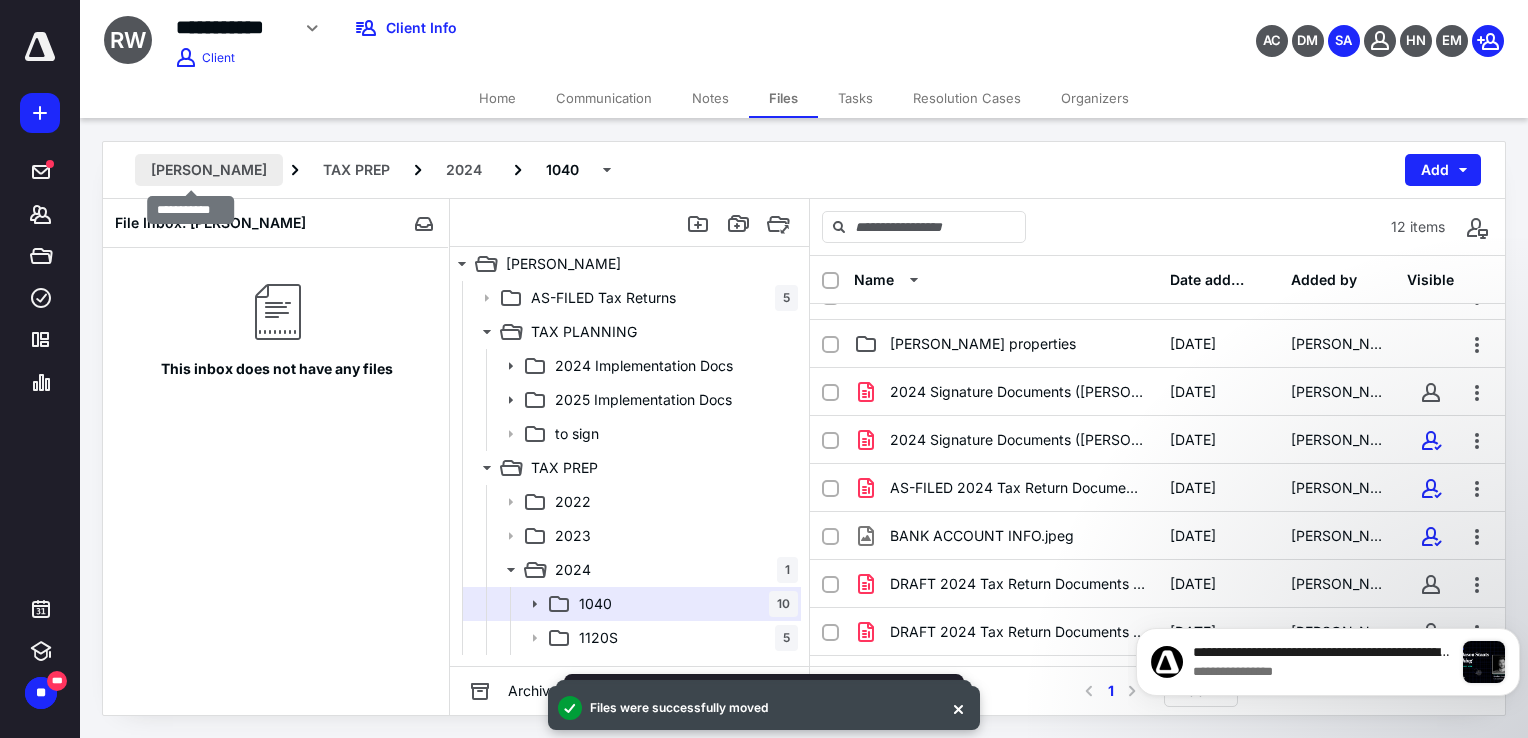 click on "[PERSON_NAME]" at bounding box center (209, 170) 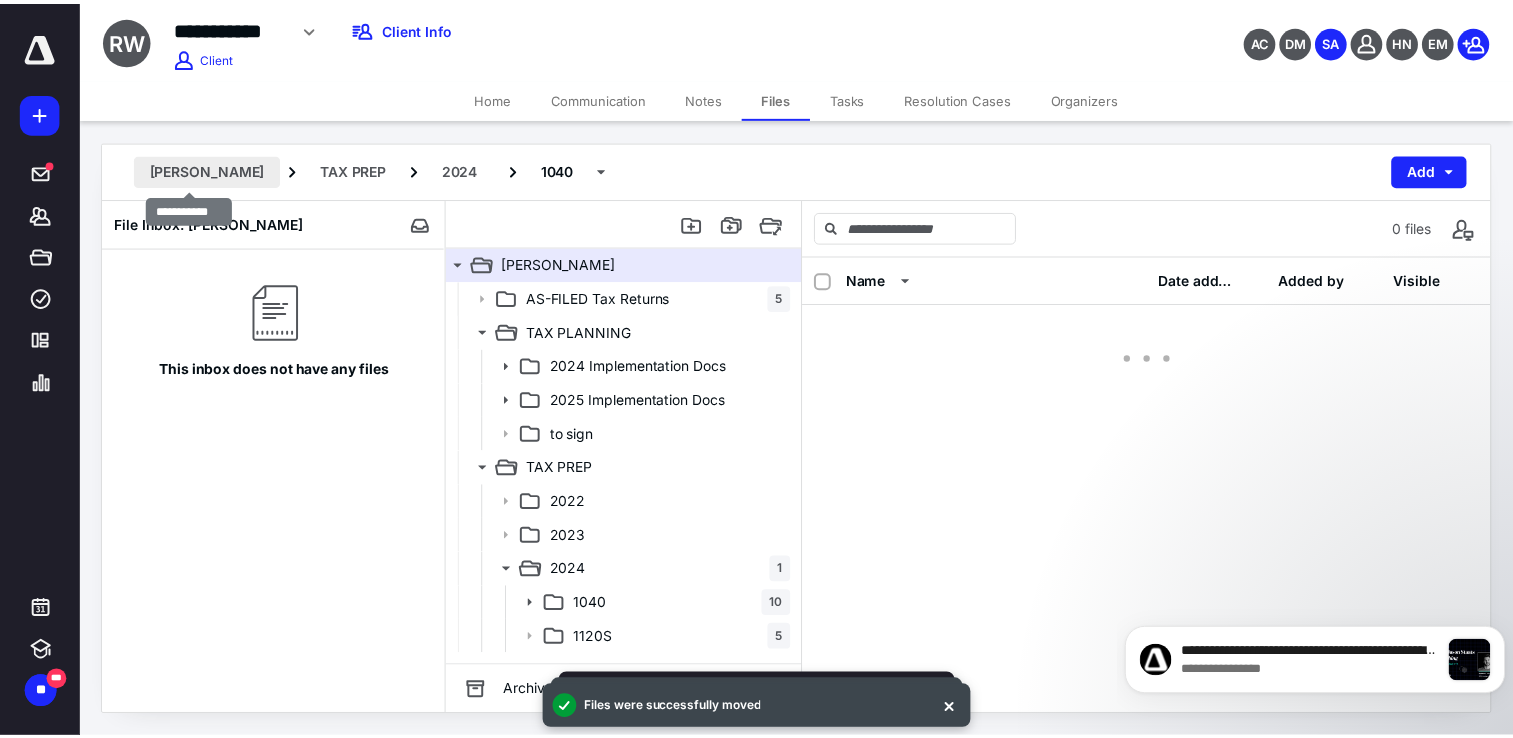 scroll, scrollTop: 0, scrollLeft: 0, axis: both 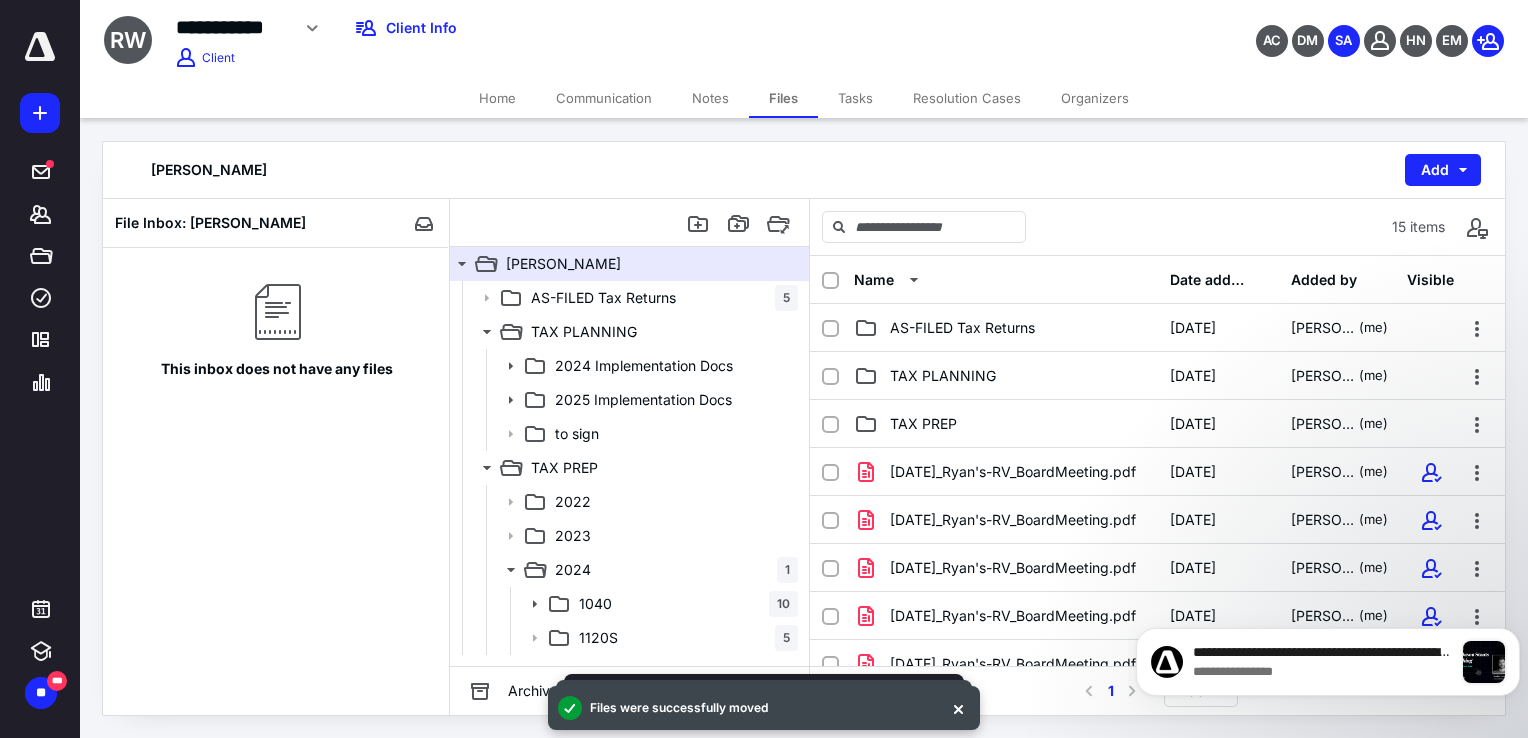 click on "Home" at bounding box center [497, 98] 